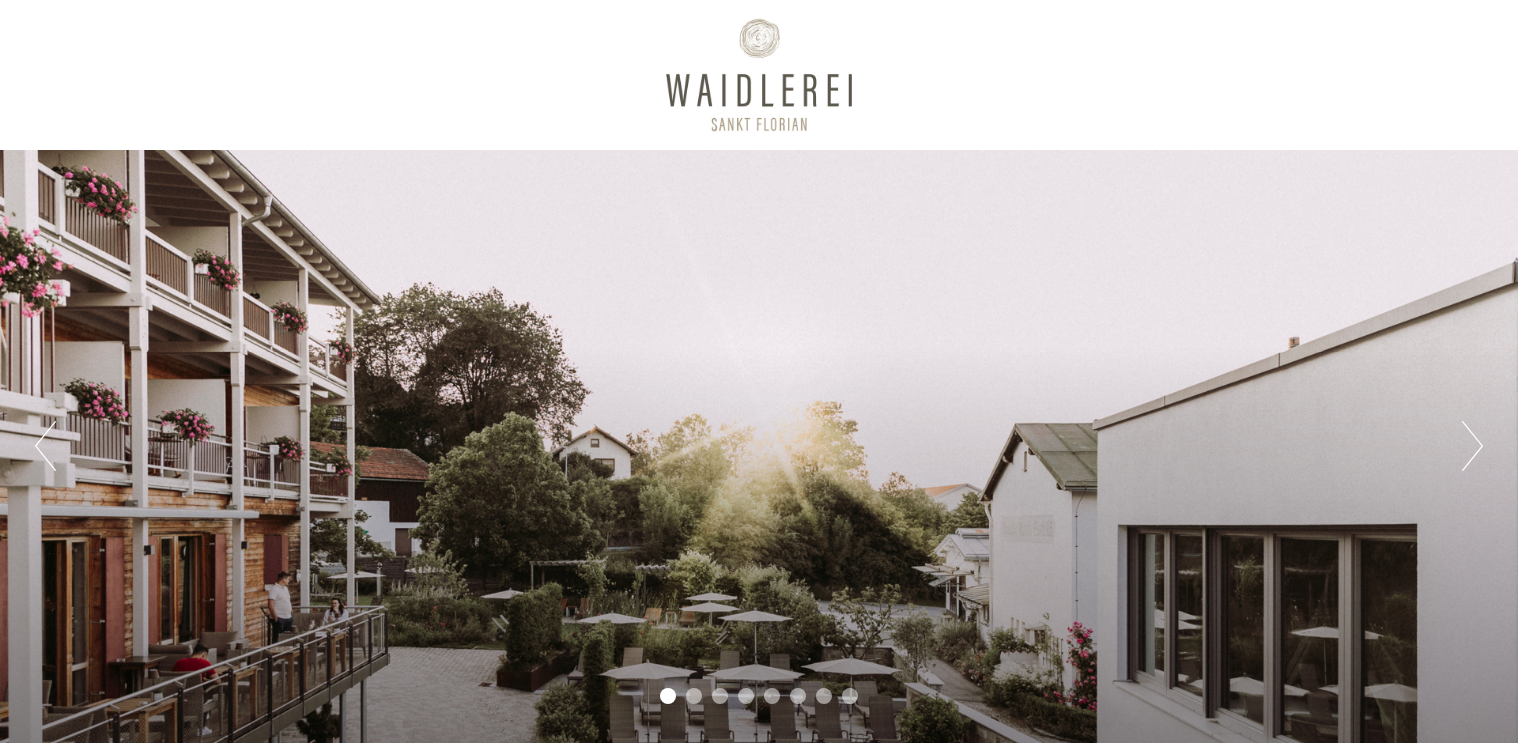 scroll, scrollTop: 0, scrollLeft: 0, axis: both 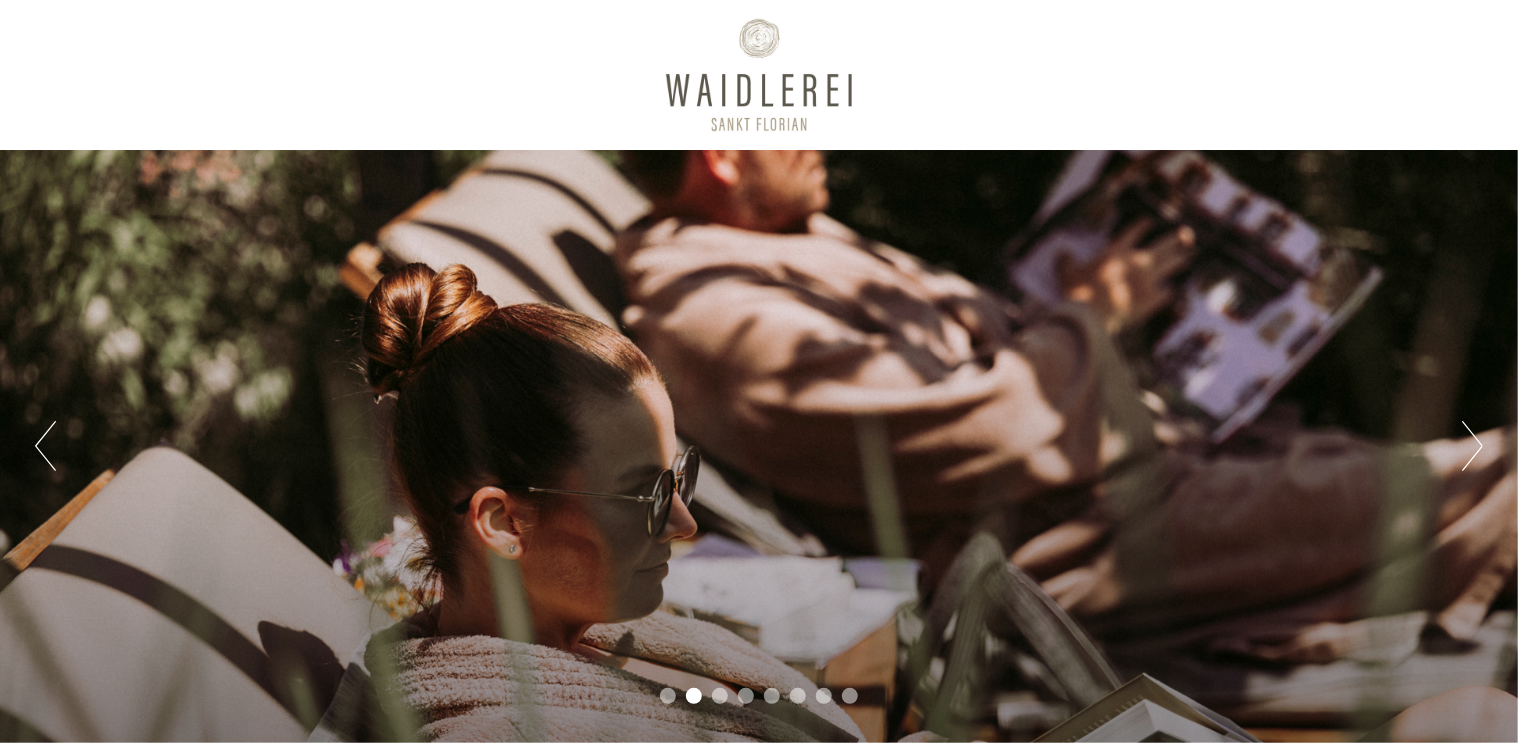click on "Next" at bounding box center [1472, 446] 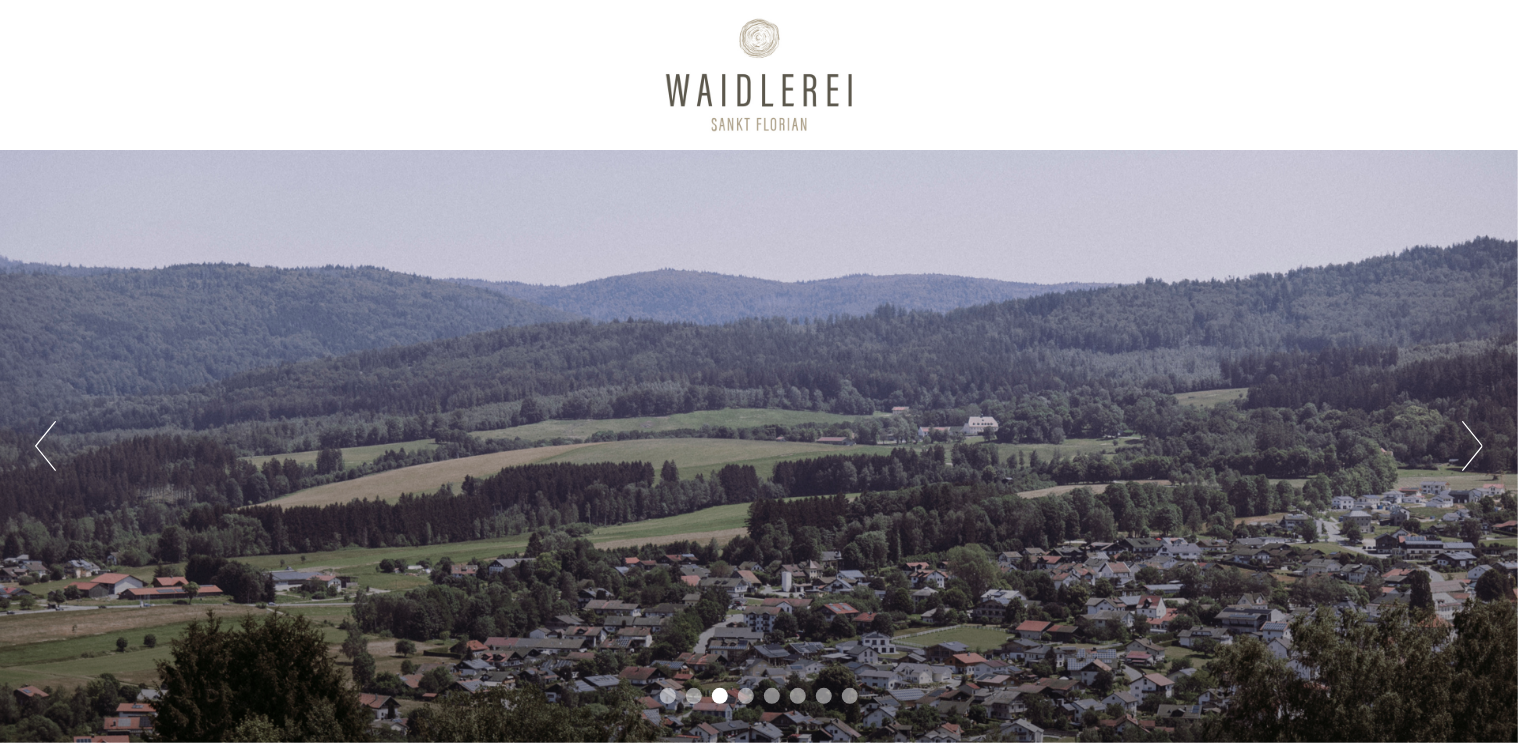 click on "Next" at bounding box center (1472, 446) 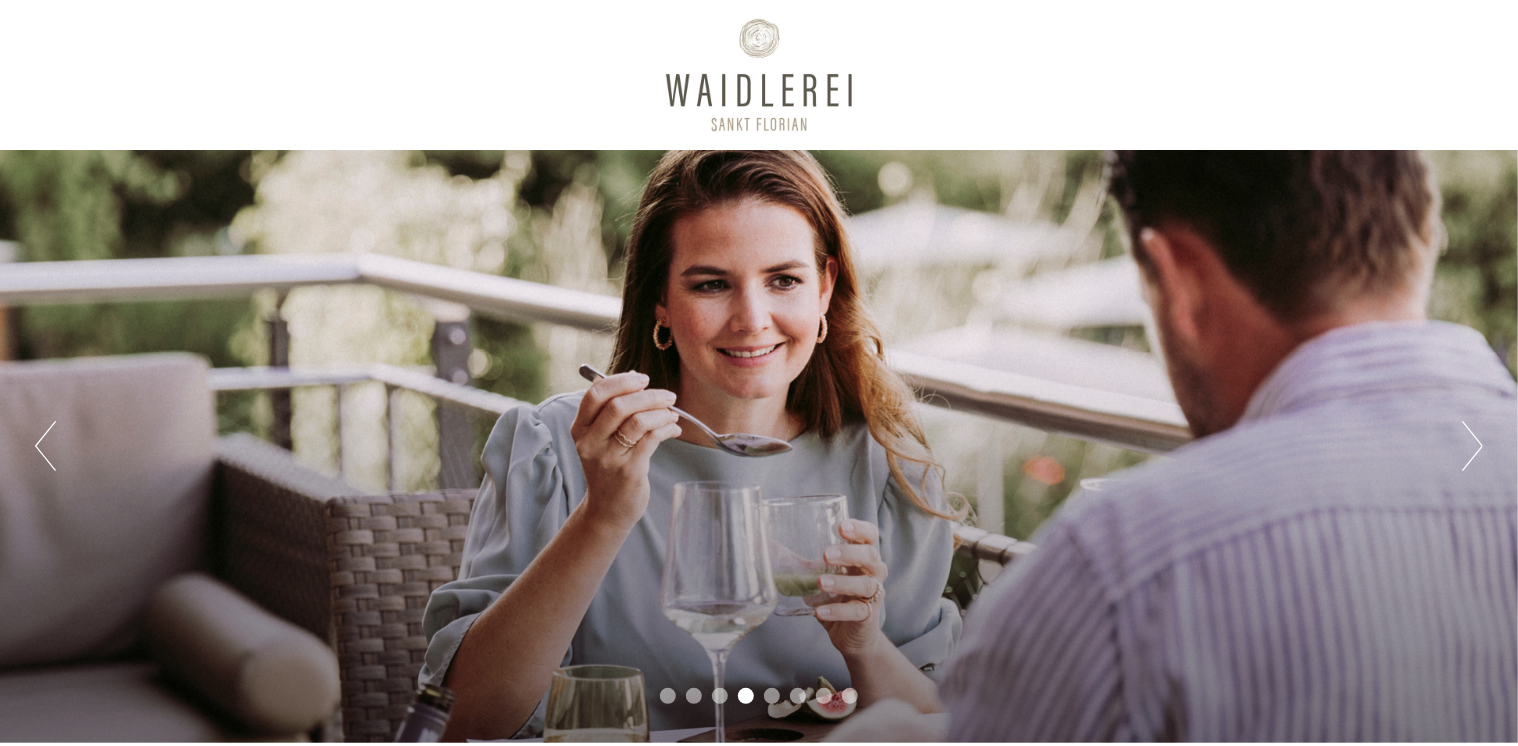 click on "Next" at bounding box center (1472, 446) 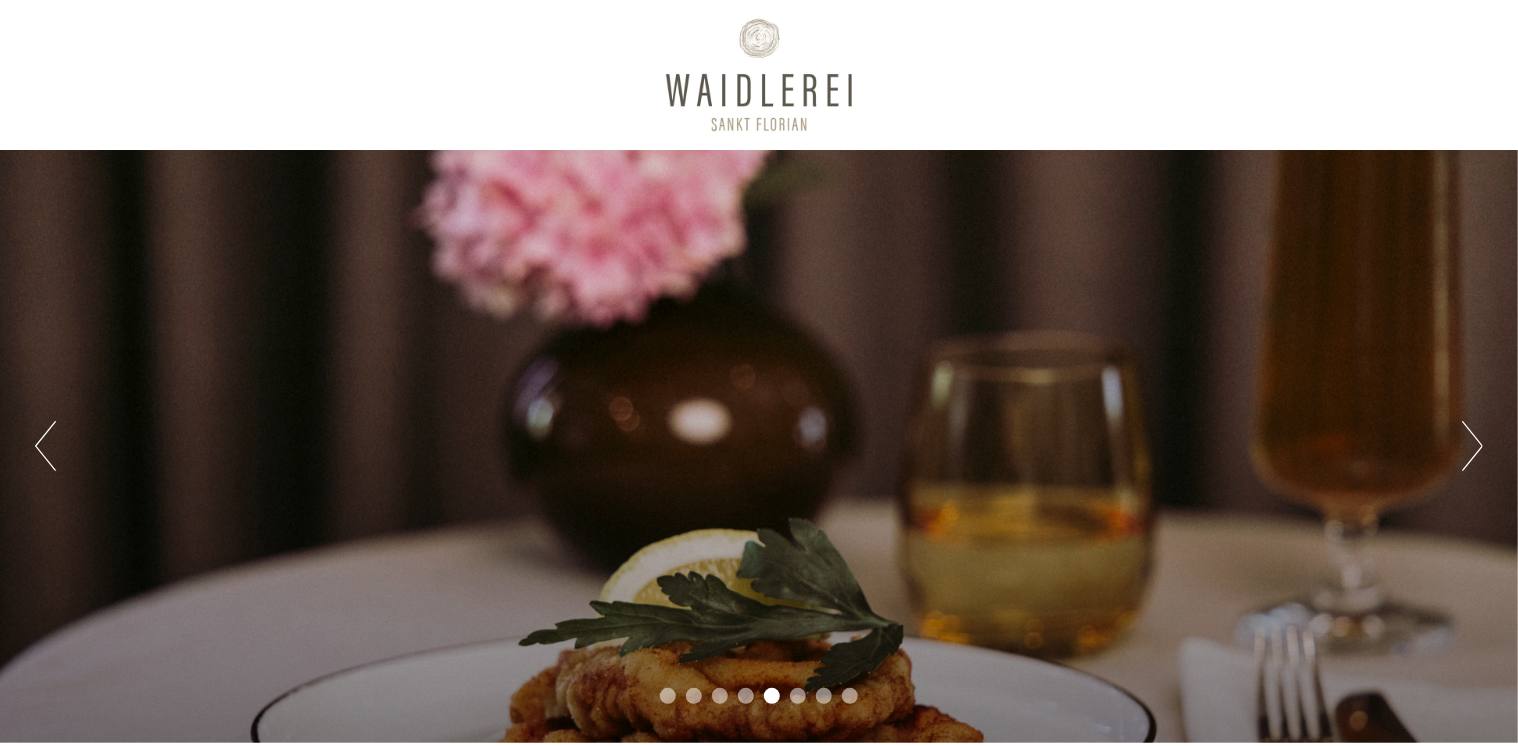 click on "Next" at bounding box center (1472, 446) 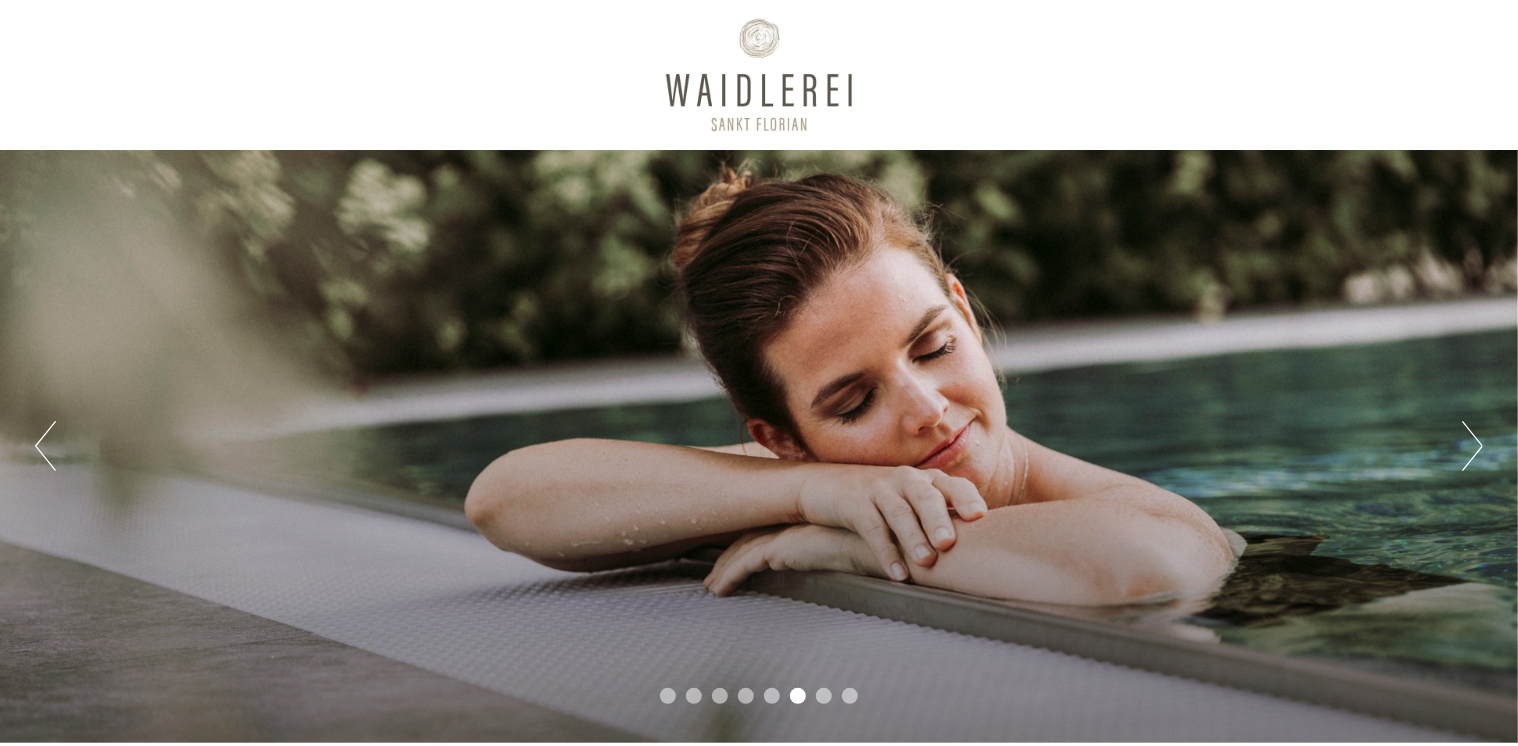 click on "Next" at bounding box center (1472, 446) 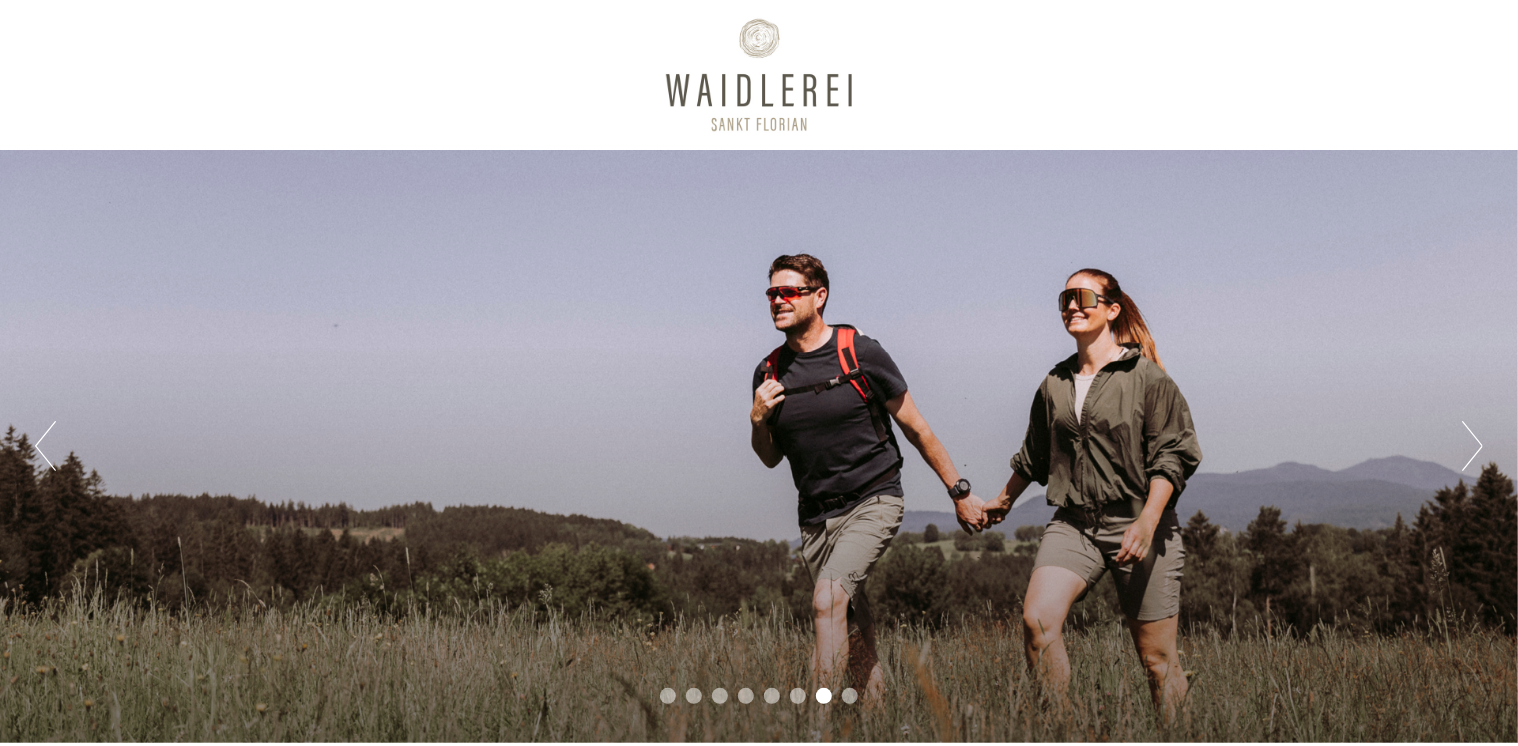 click on "Next" at bounding box center [1472, 446] 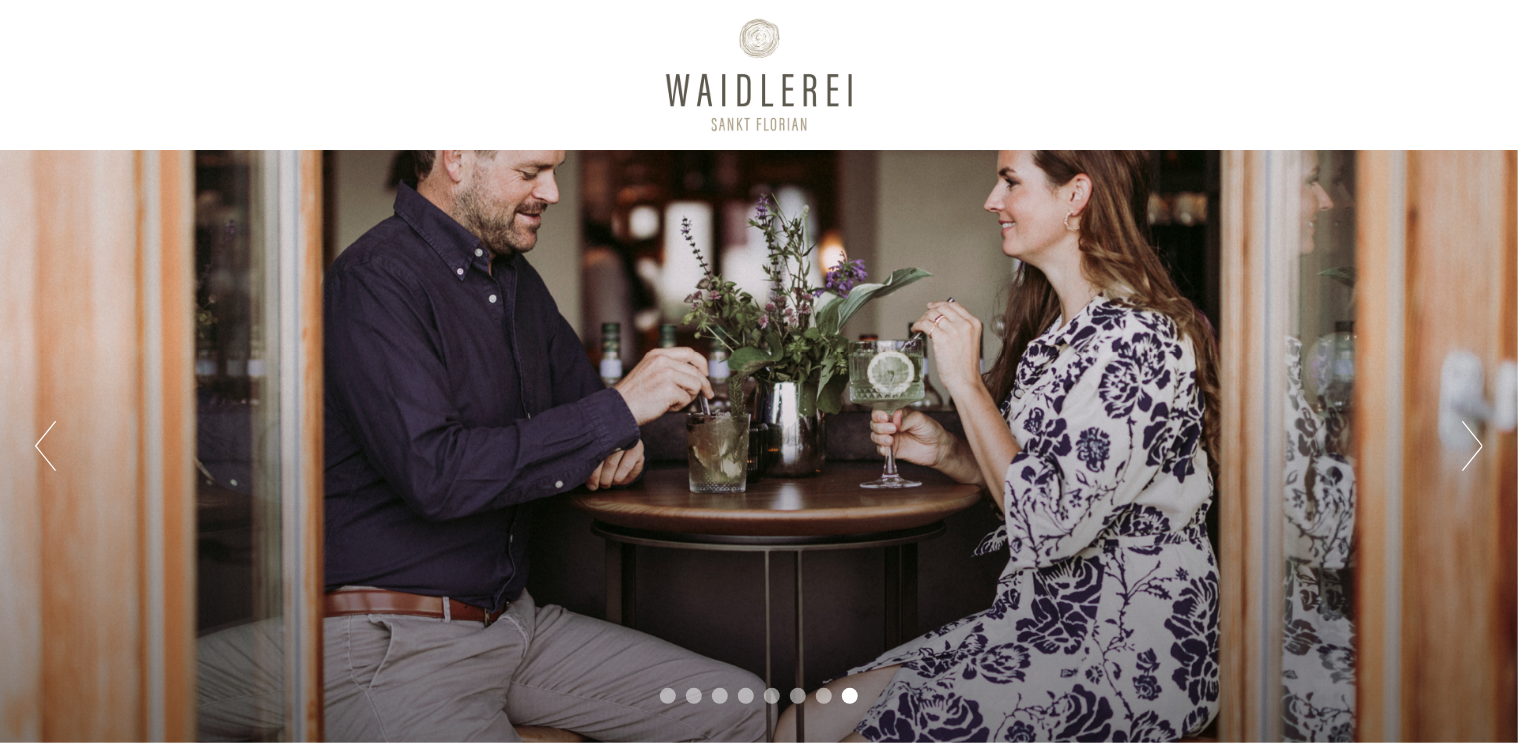 click on "Next" at bounding box center (1472, 446) 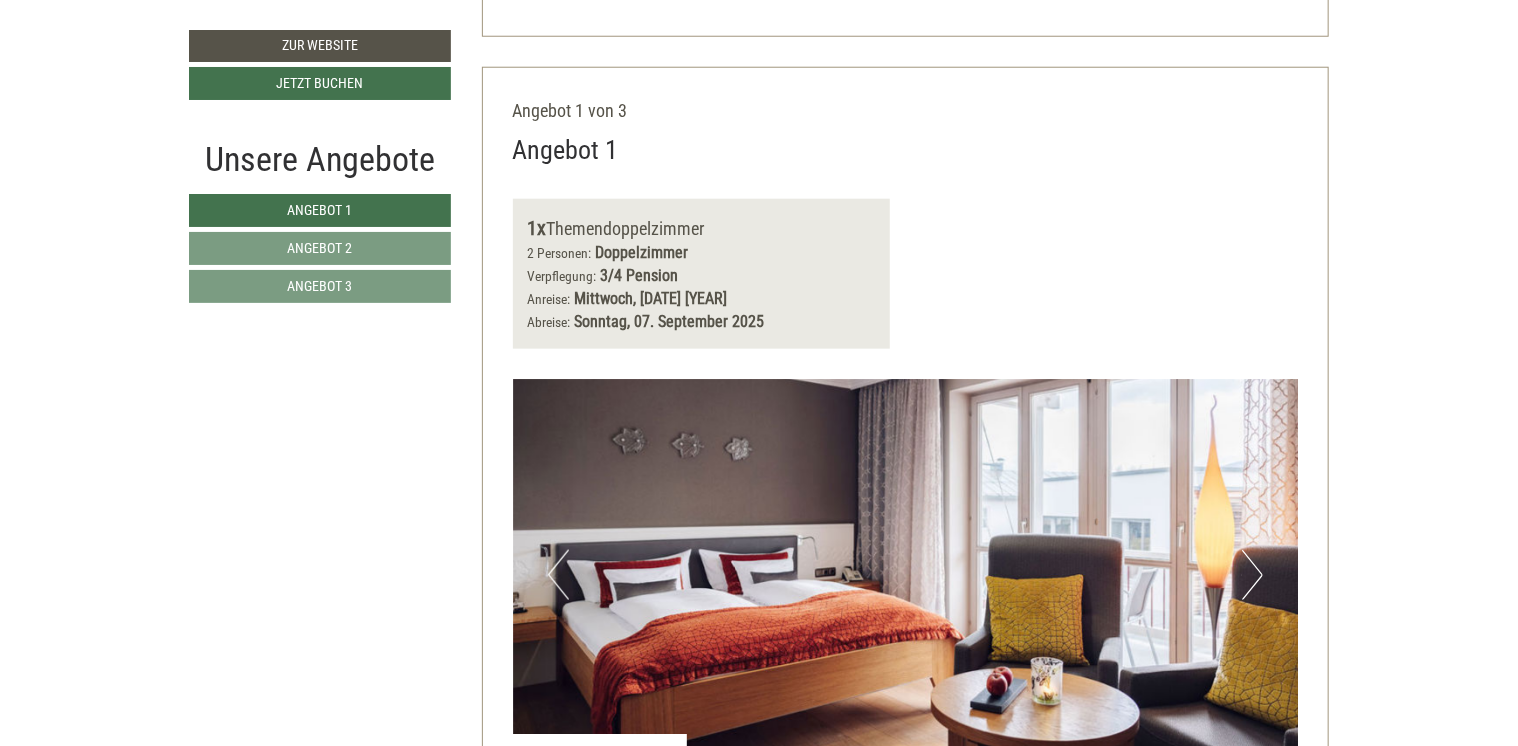 scroll, scrollTop: 1100, scrollLeft: 0, axis: vertical 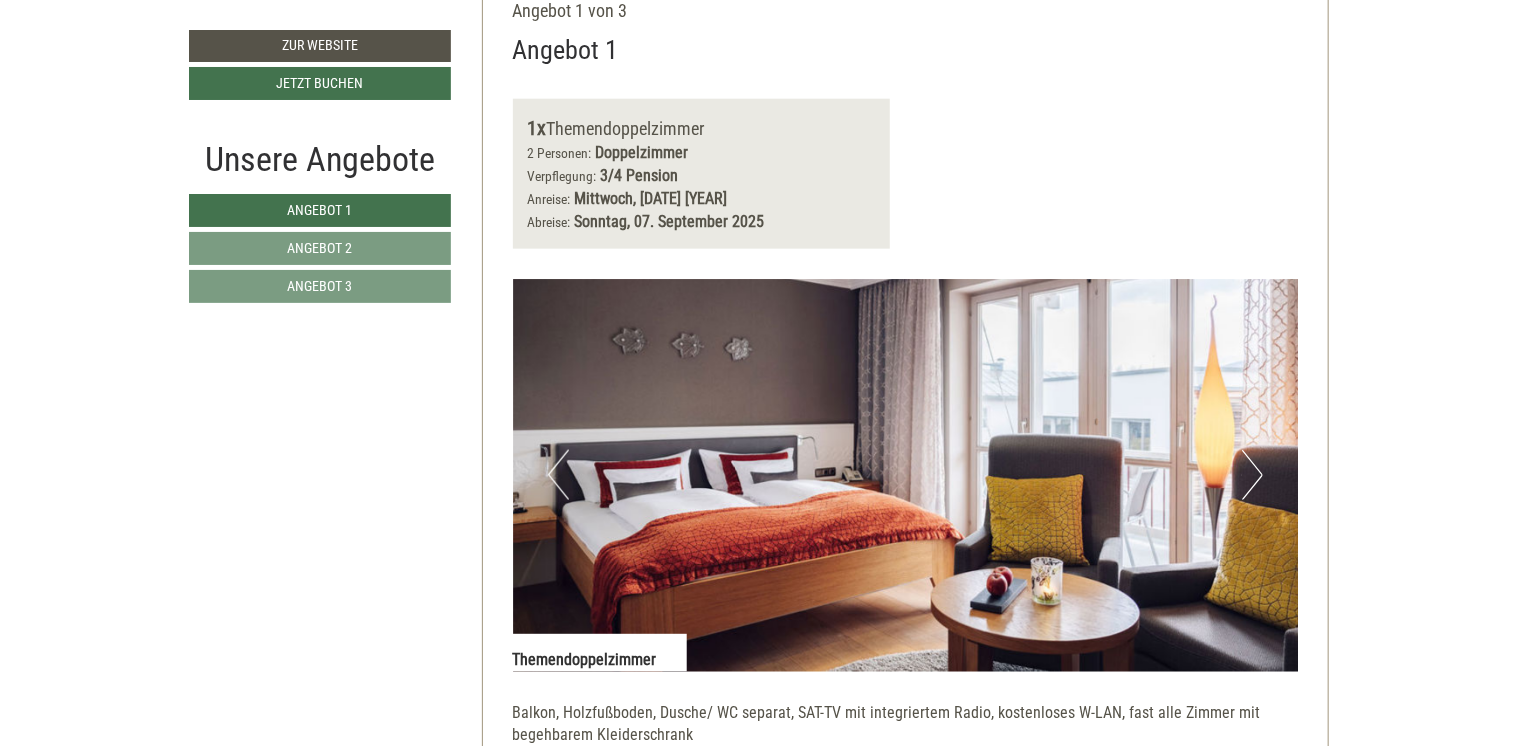 click on "Next" at bounding box center (1252, 475) 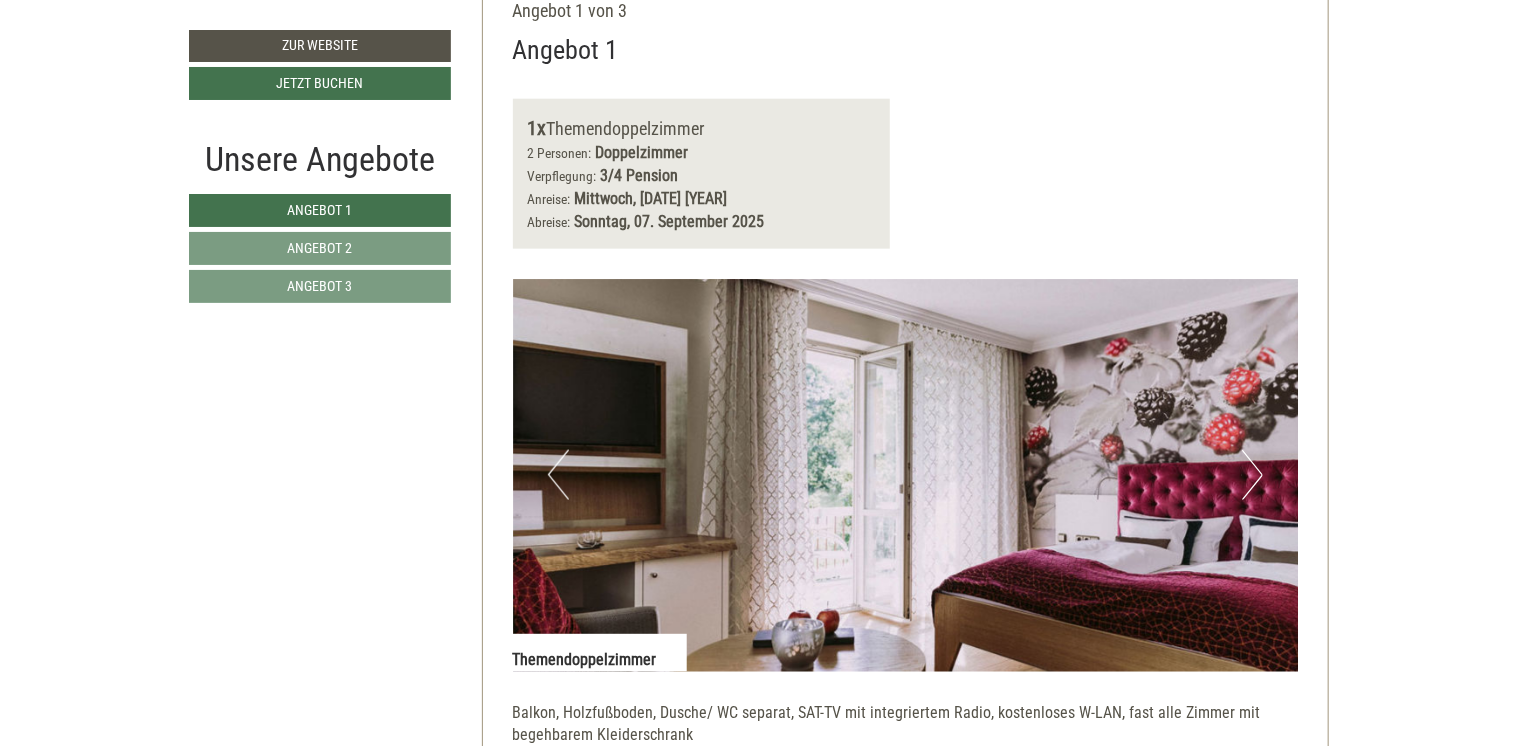 click on "Next" at bounding box center (1252, 475) 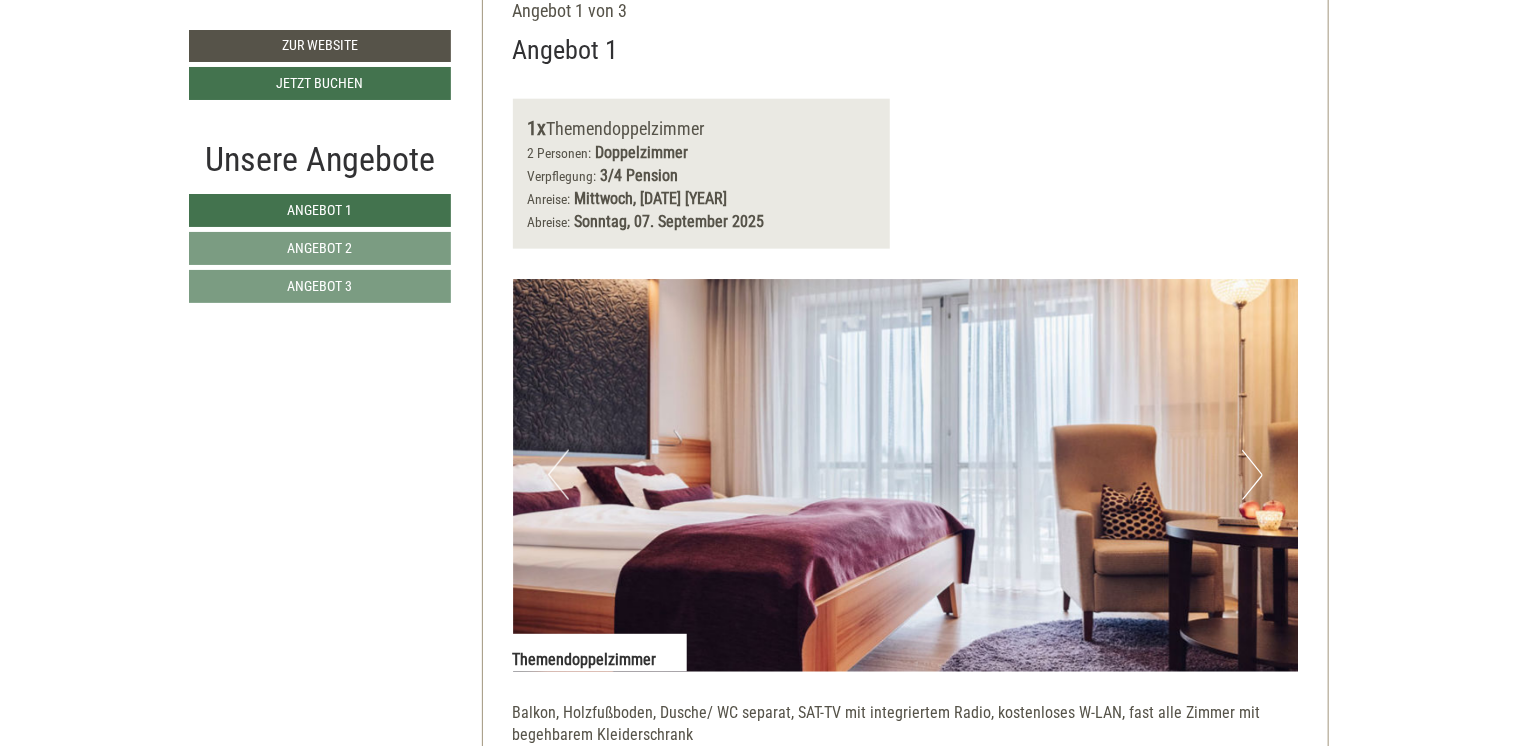 click on "Next" at bounding box center (1252, 475) 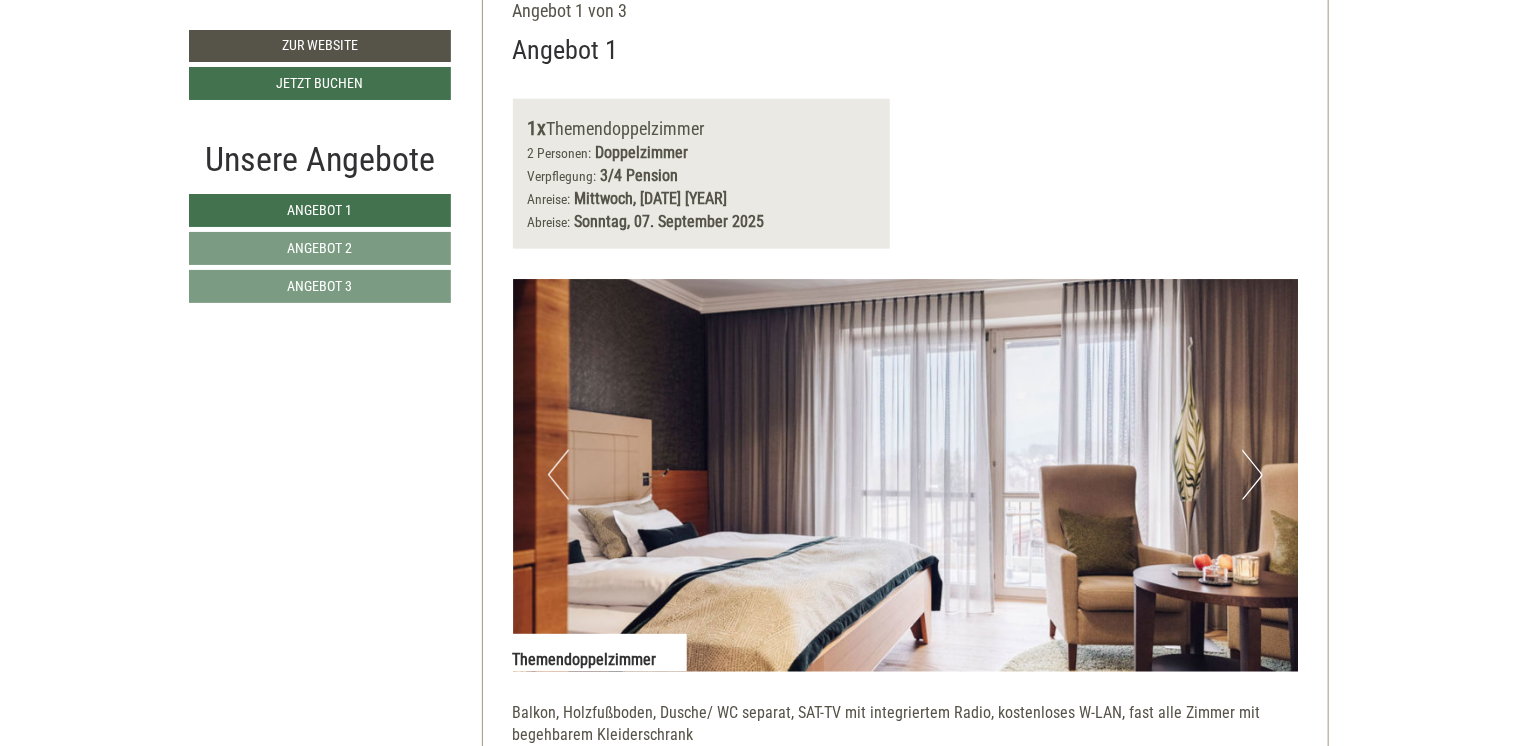 click on "Next" at bounding box center [1252, 475] 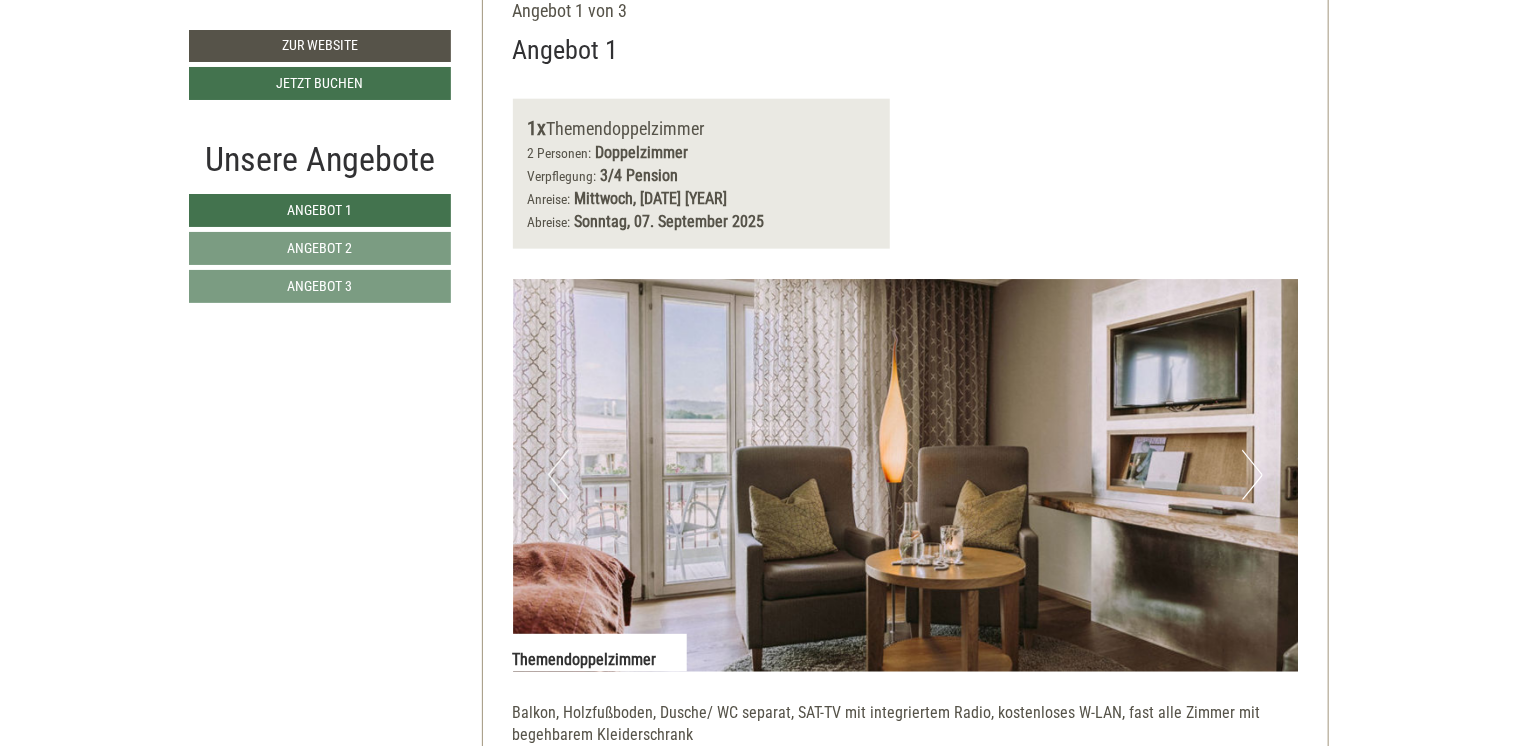 click on "Next" at bounding box center [1252, 475] 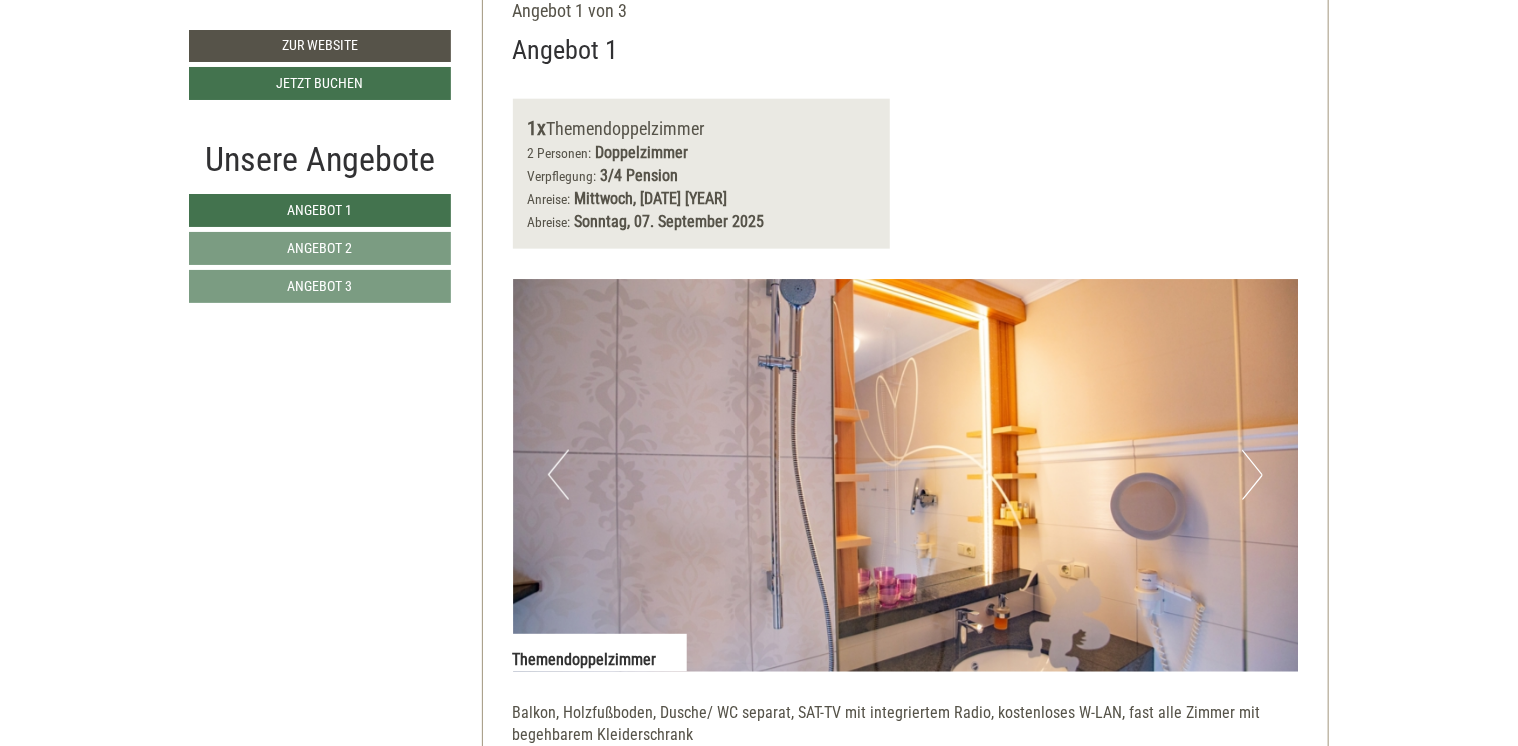 click on "Next" at bounding box center (1252, 475) 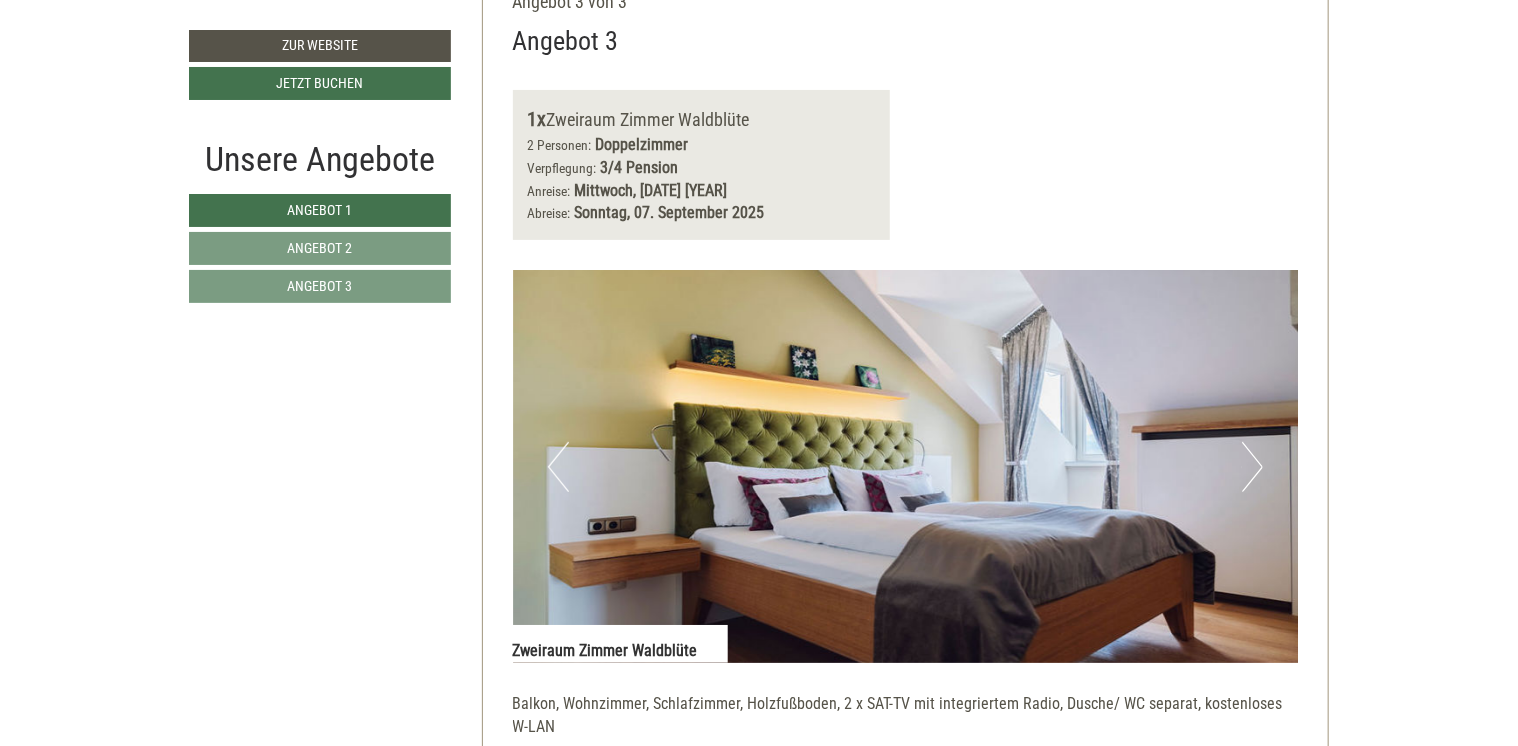 scroll, scrollTop: 4000, scrollLeft: 0, axis: vertical 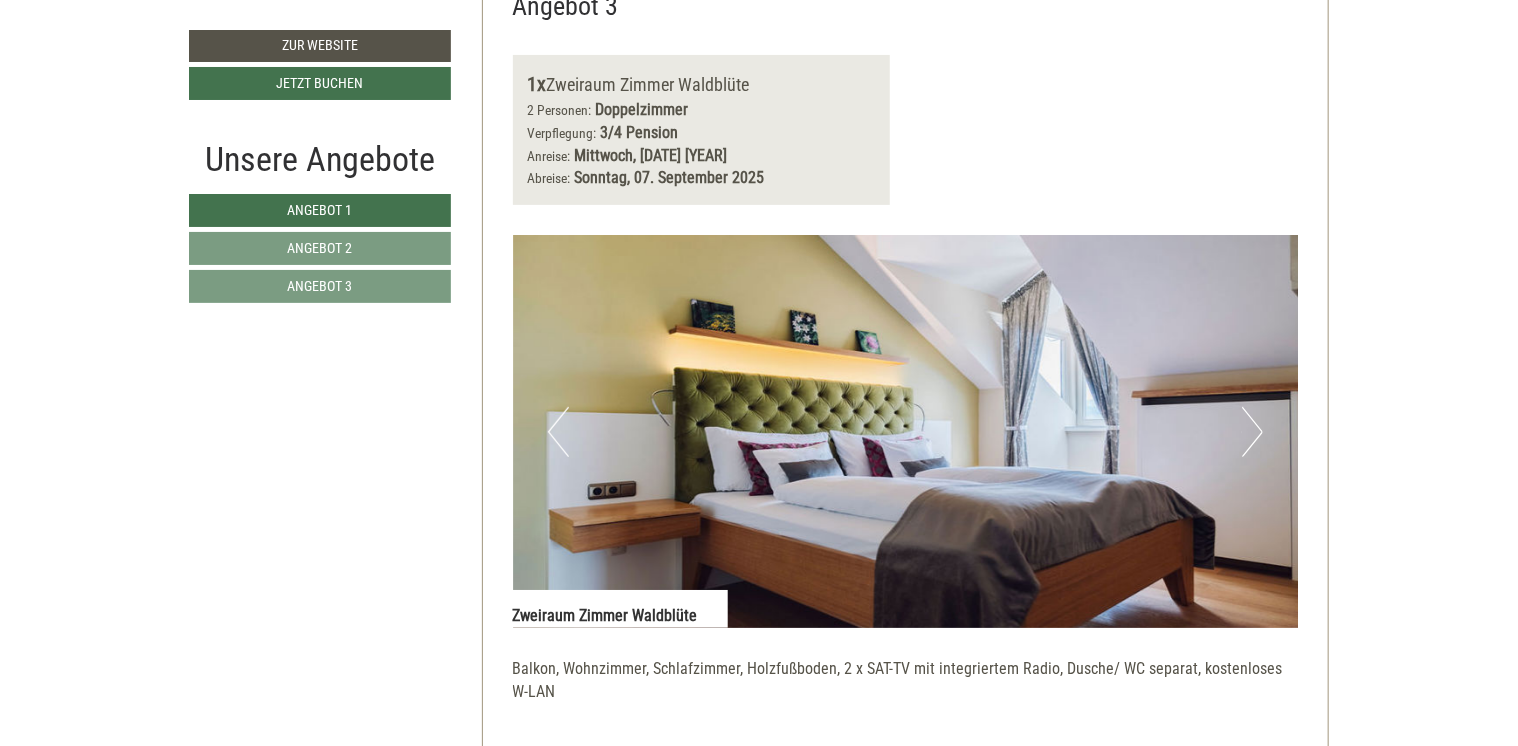 click on "Next" at bounding box center (1252, 432) 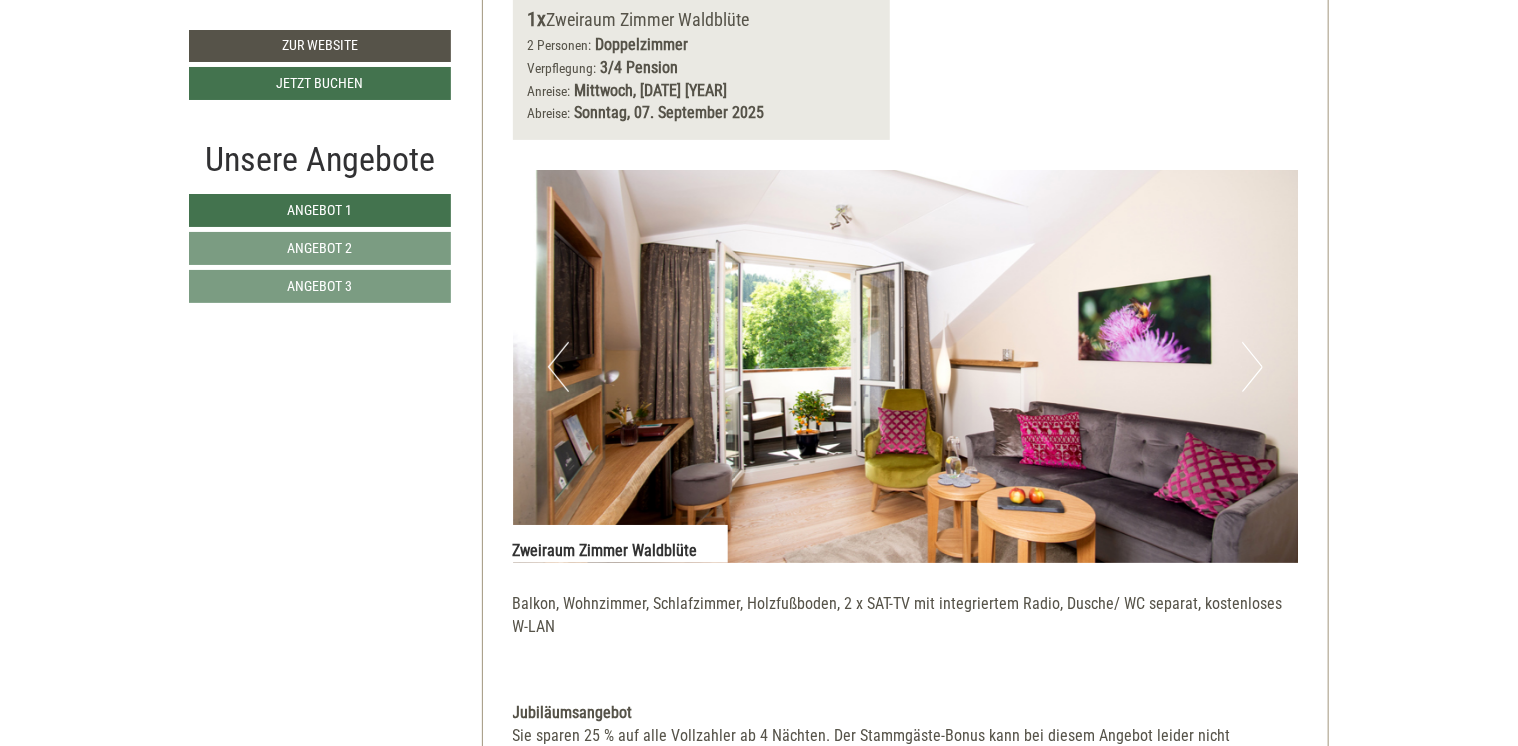 scroll, scrollTop: 4100, scrollLeft: 0, axis: vertical 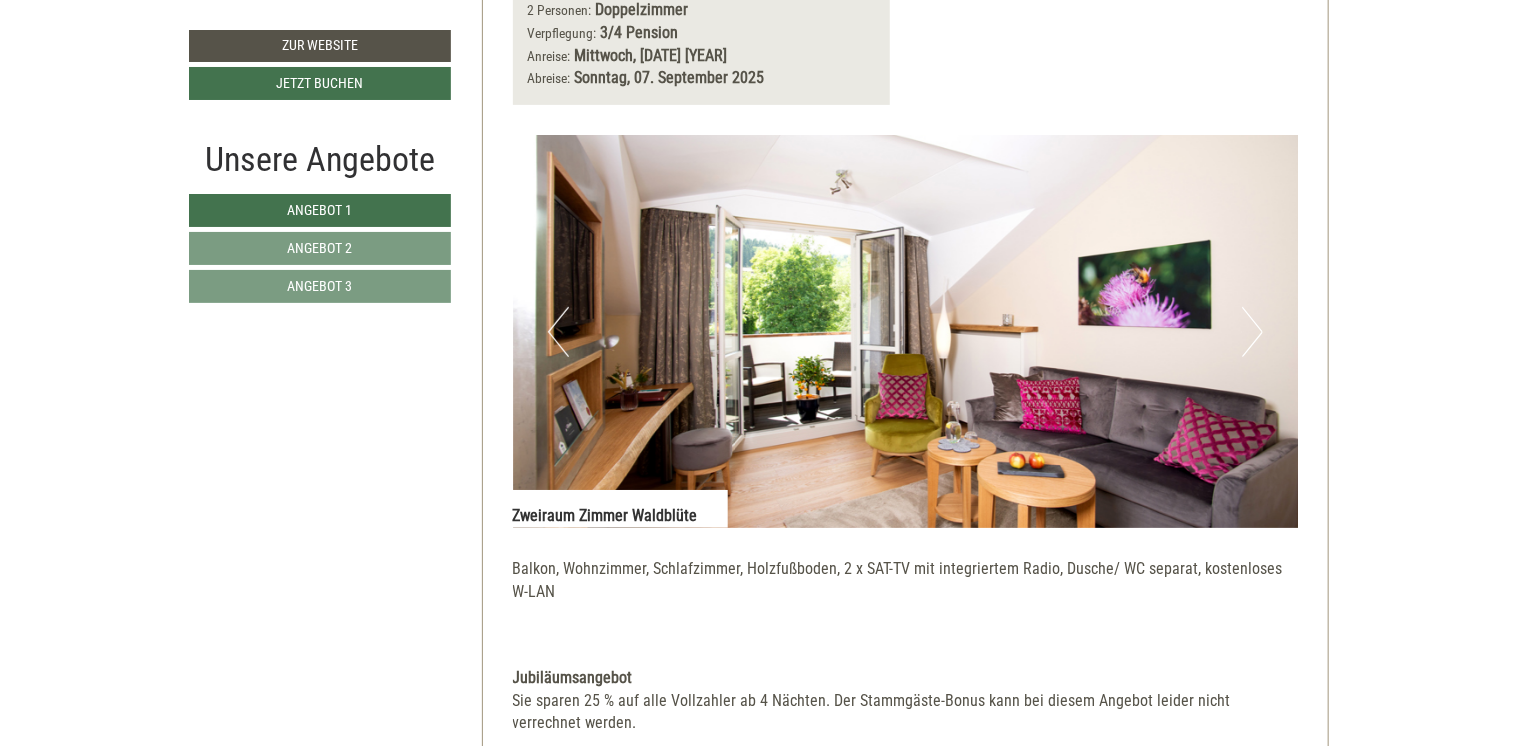click on "Next" at bounding box center (1252, 332) 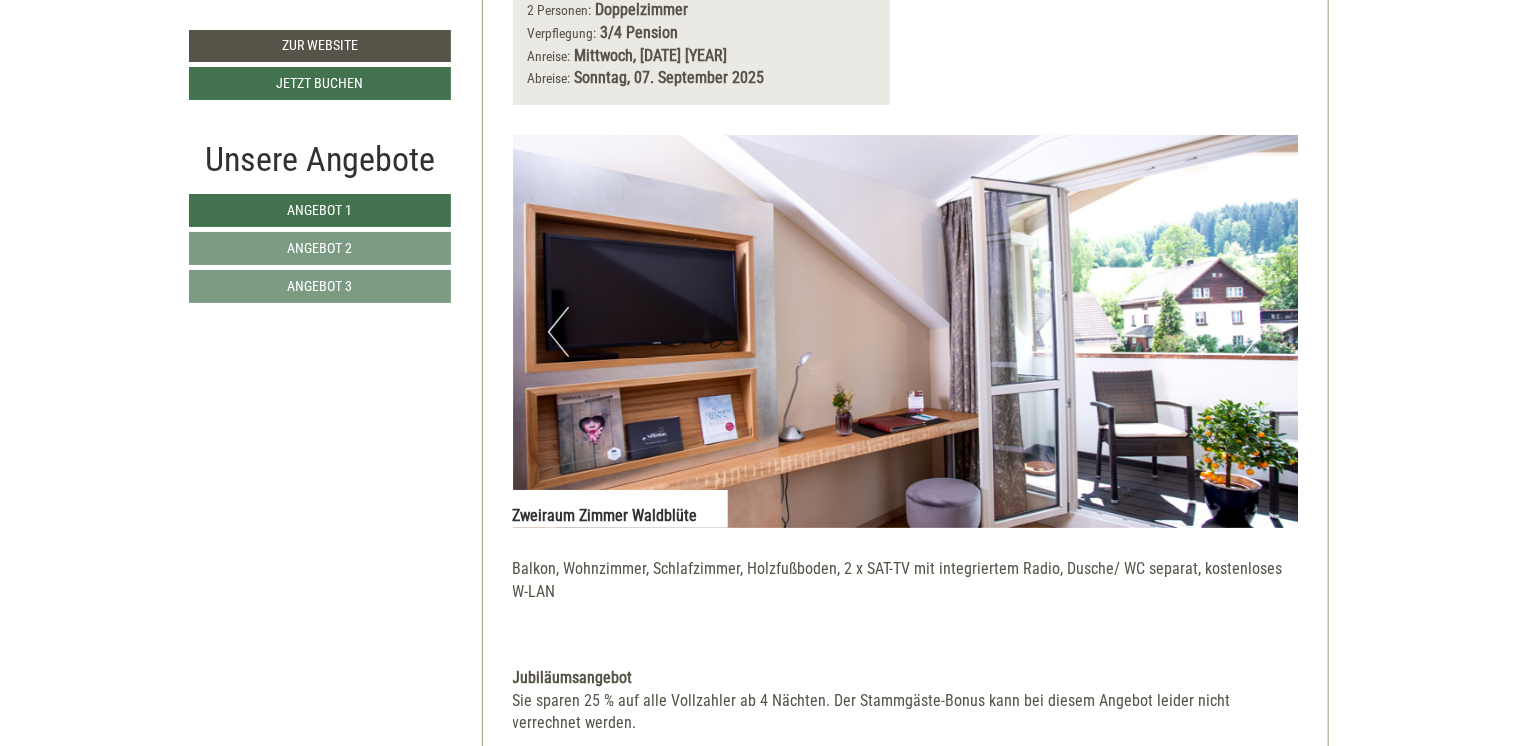 click on "Next" at bounding box center [1252, 332] 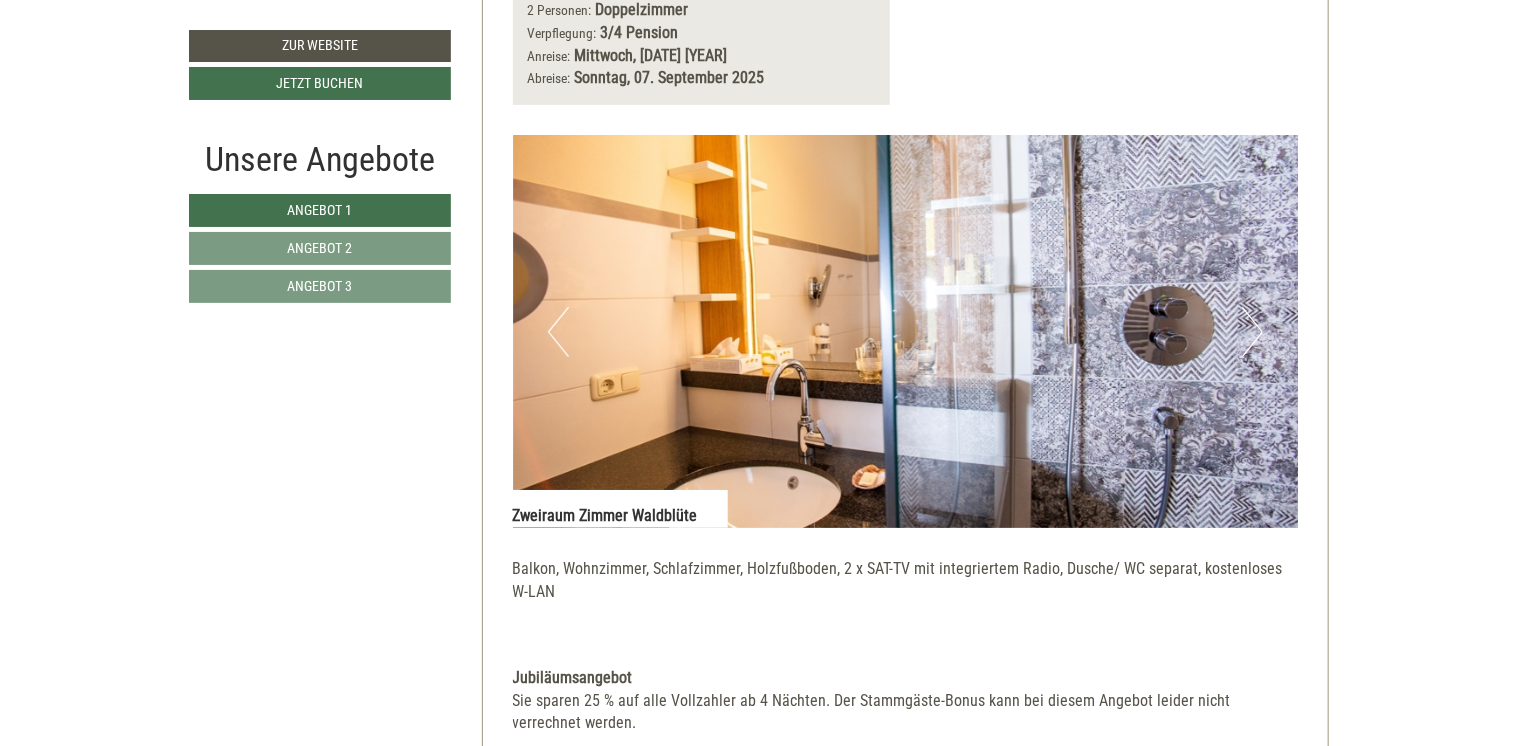 click on "Next" at bounding box center (1252, 332) 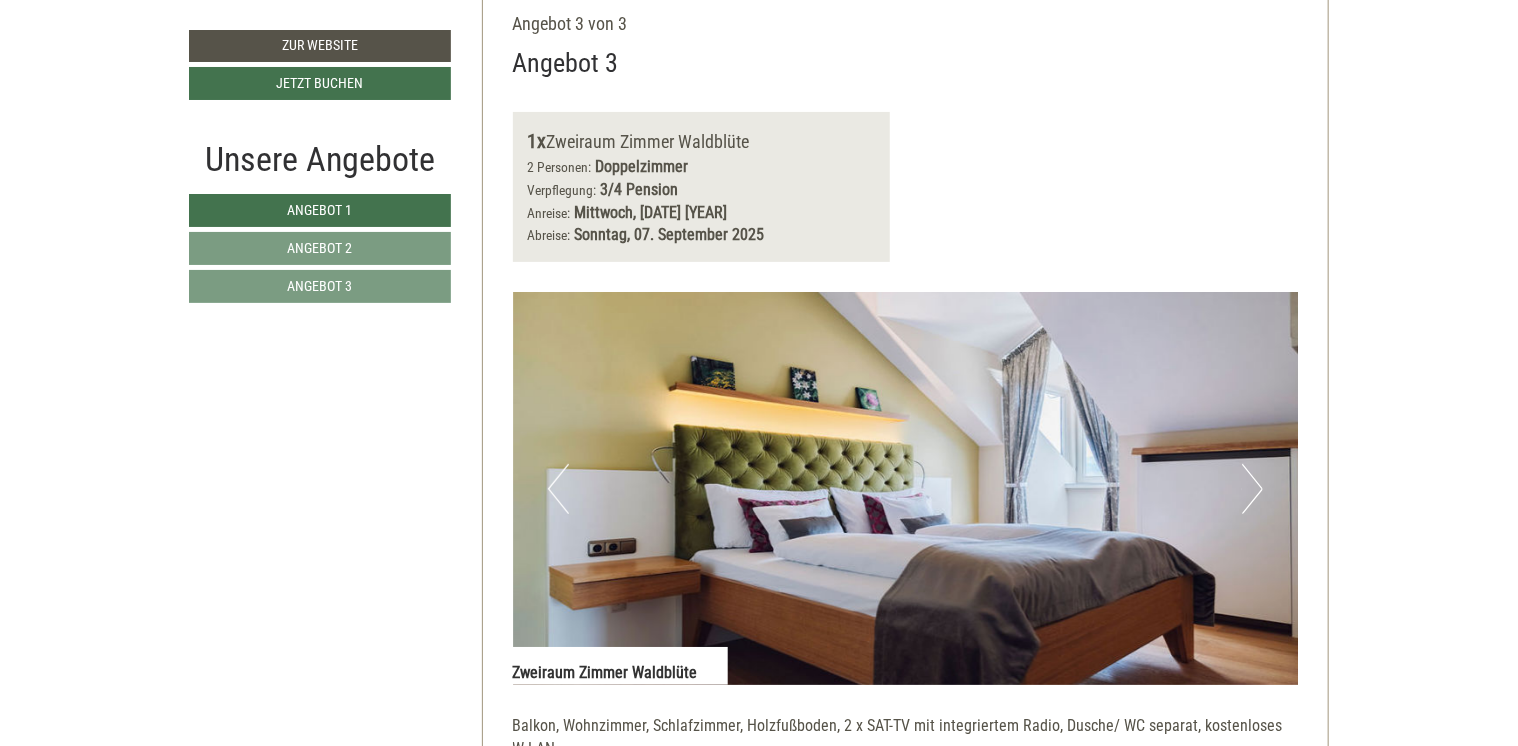 scroll, scrollTop: 3900, scrollLeft: 0, axis: vertical 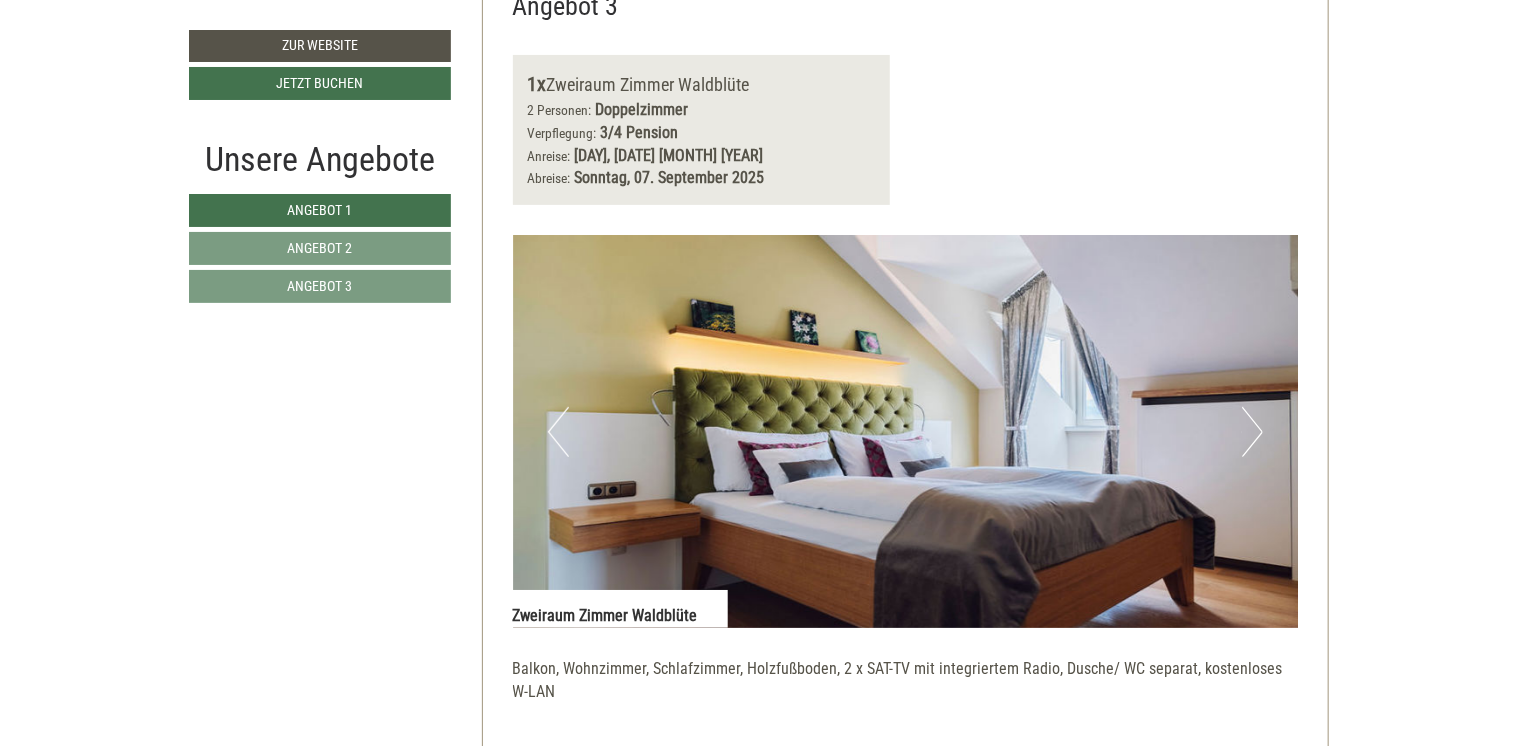 click on "Next" at bounding box center [1252, 432] 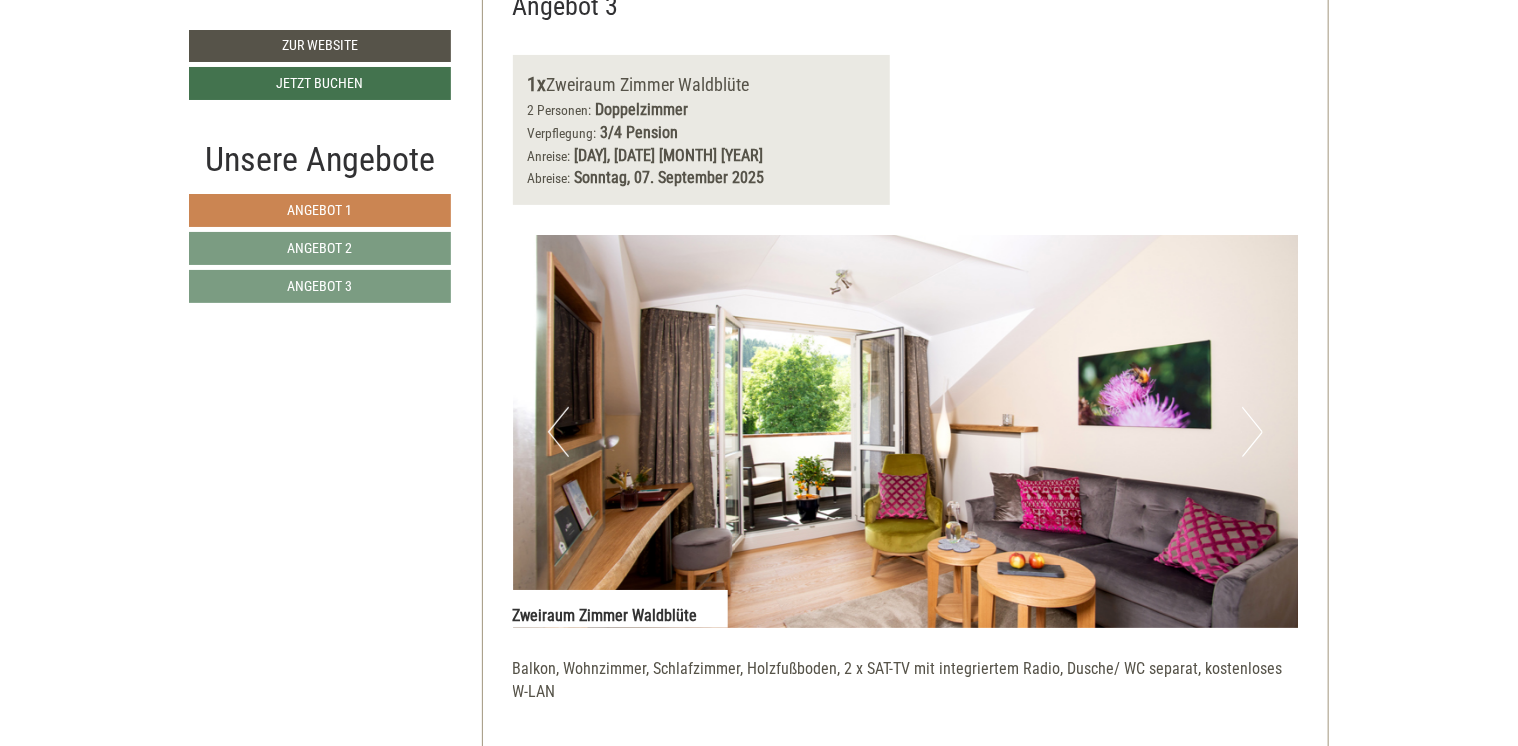 click on "Angebot 1" at bounding box center [320, 210] 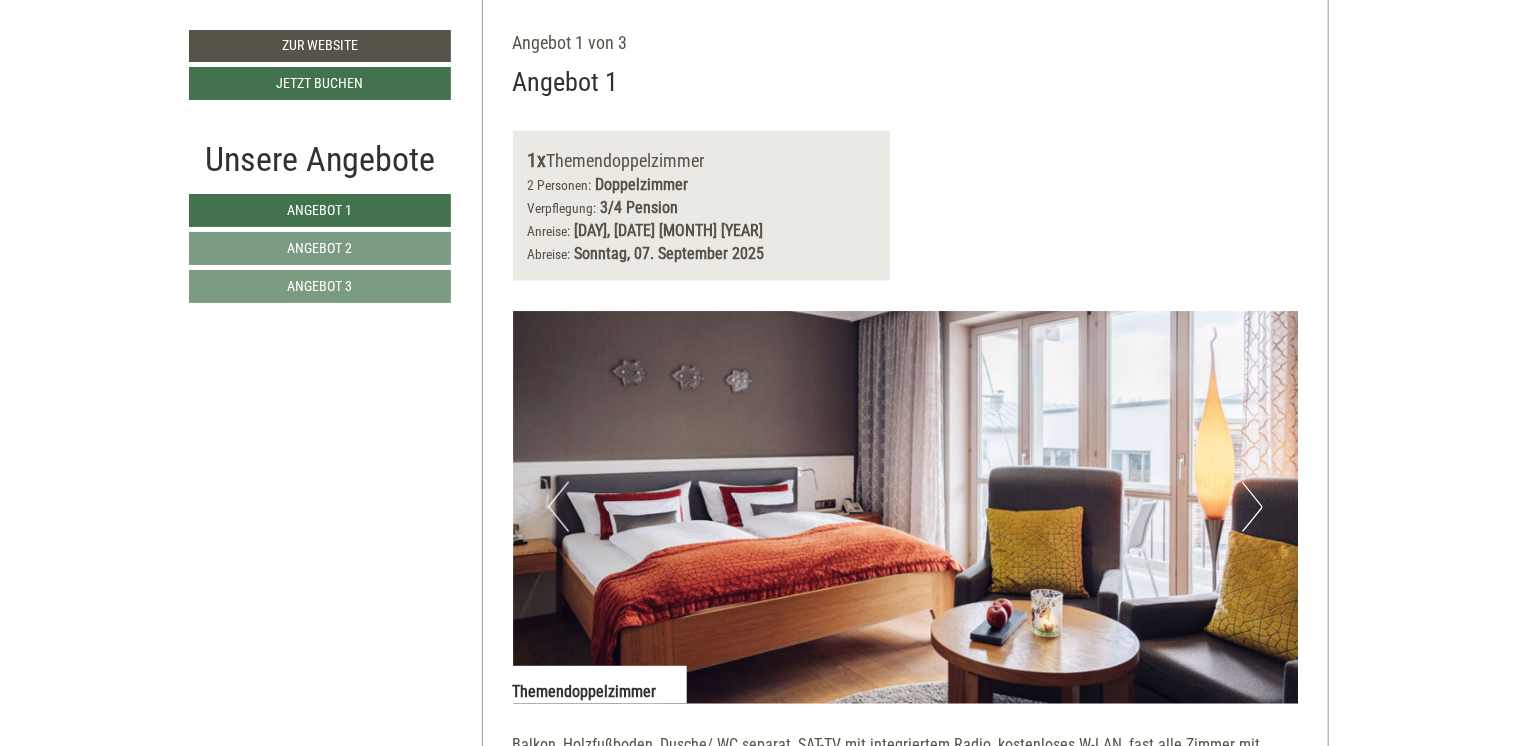scroll, scrollTop: 1067, scrollLeft: 0, axis: vertical 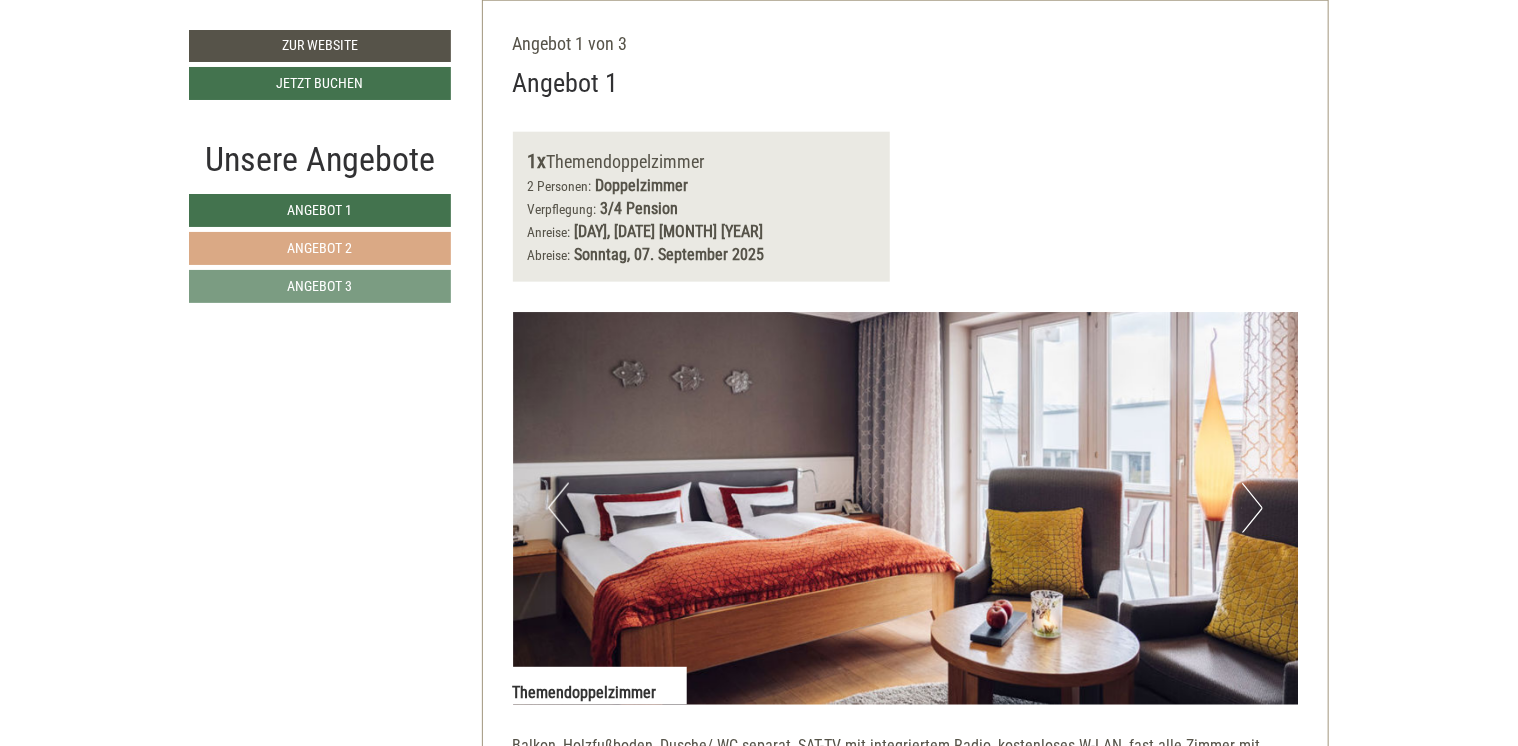 click on "Angebot 2" at bounding box center [320, 248] 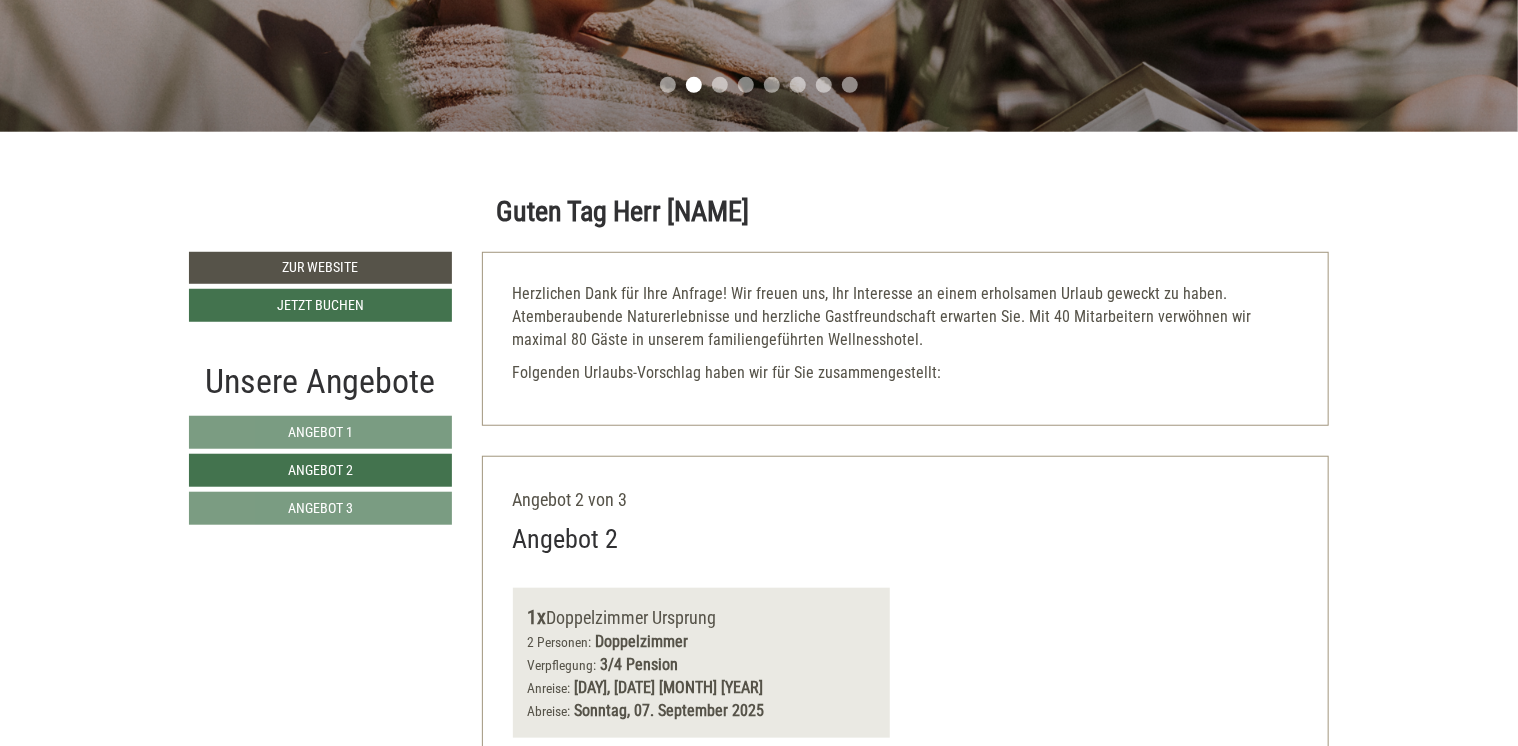 scroll, scrollTop: 667, scrollLeft: 0, axis: vertical 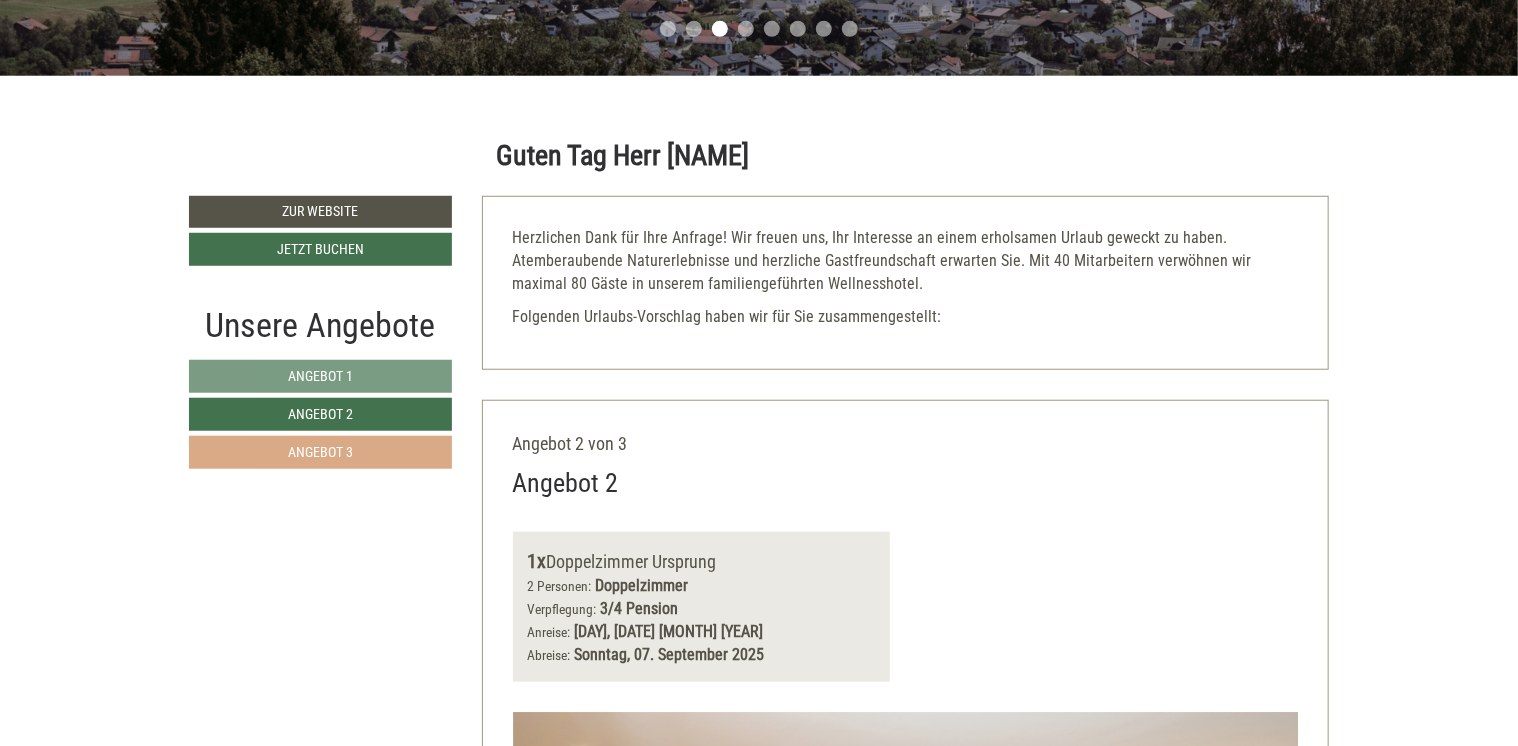 click on "Angebot 3" at bounding box center [320, 452] 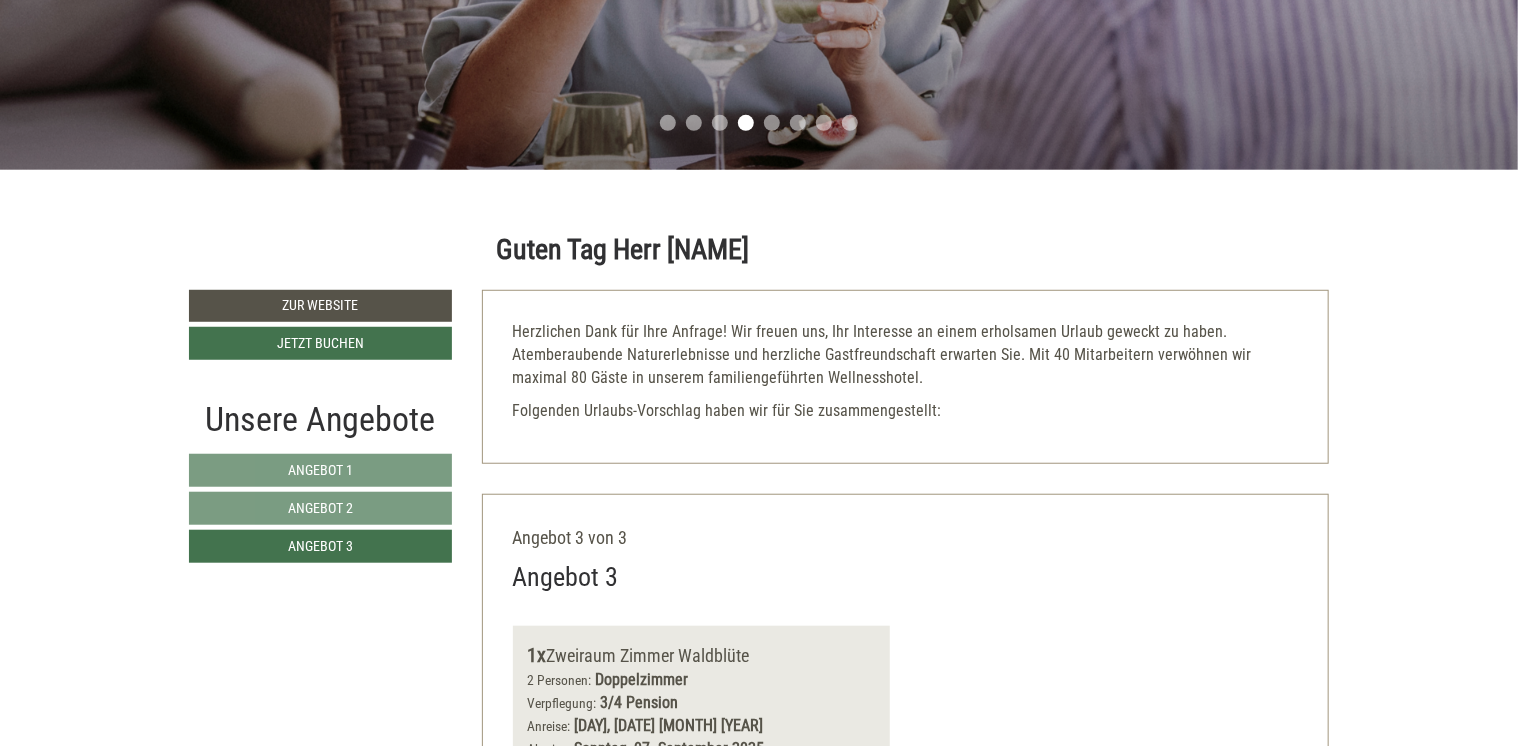 scroll, scrollTop: 567, scrollLeft: 0, axis: vertical 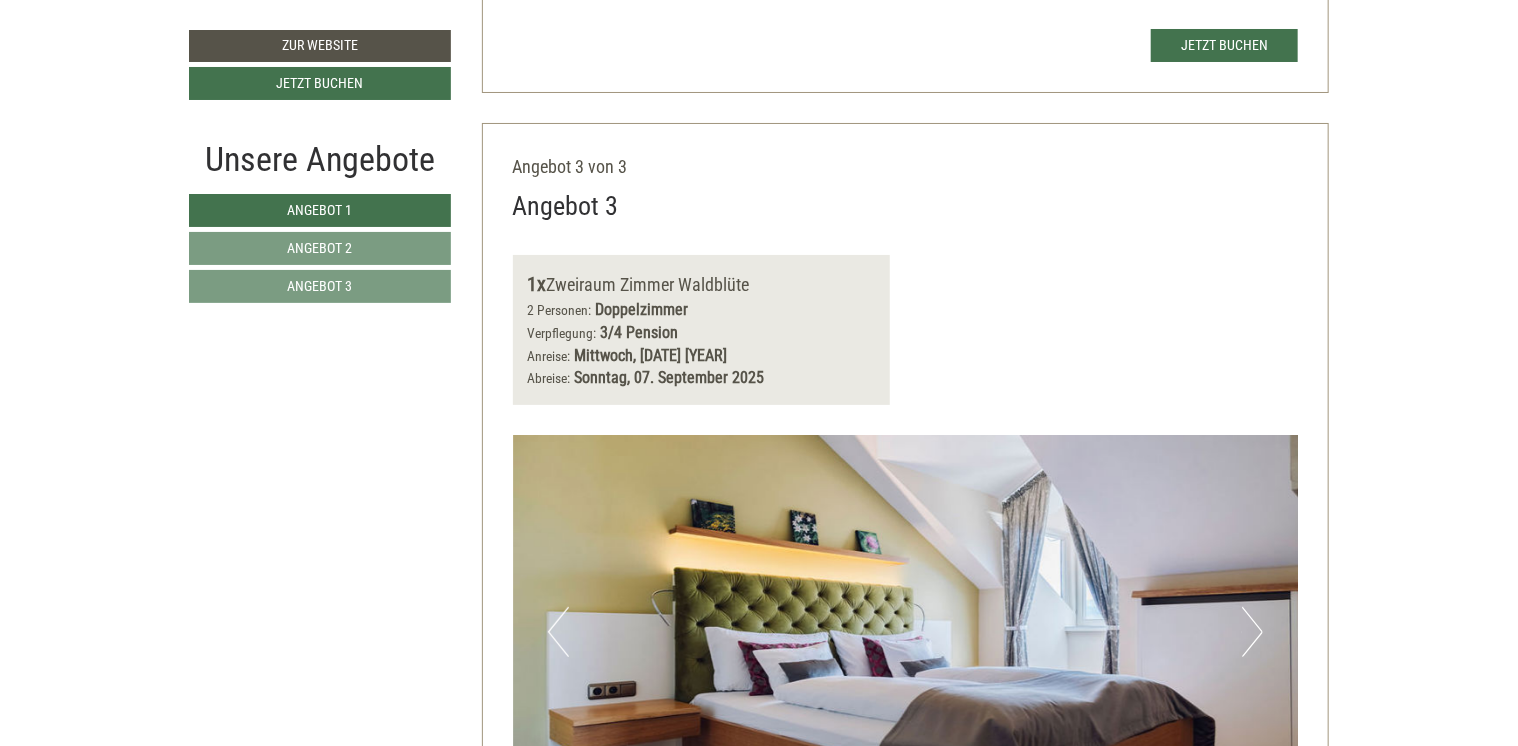 click on "Next" at bounding box center (1252, 632) 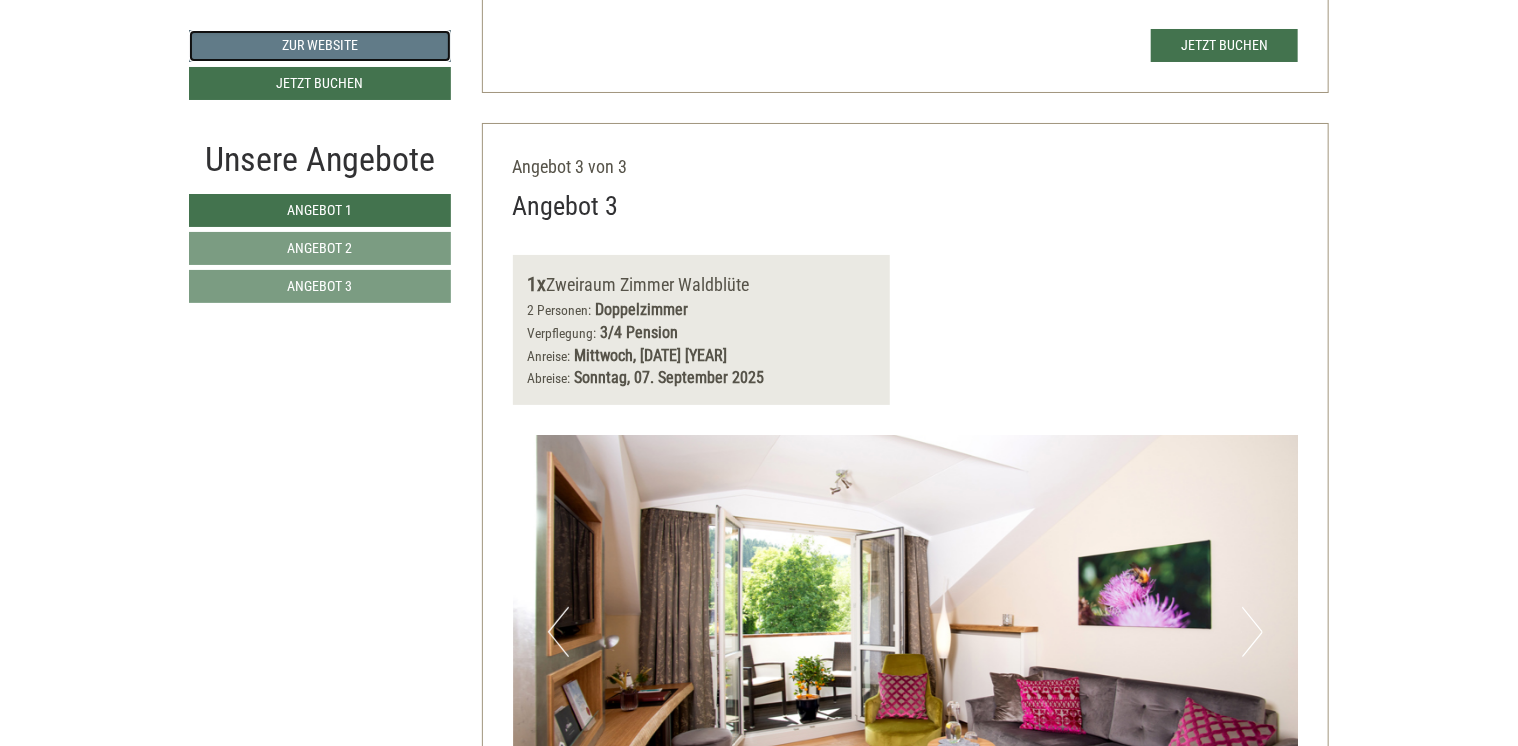 click on "Zur Website" at bounding box center (320, 46) 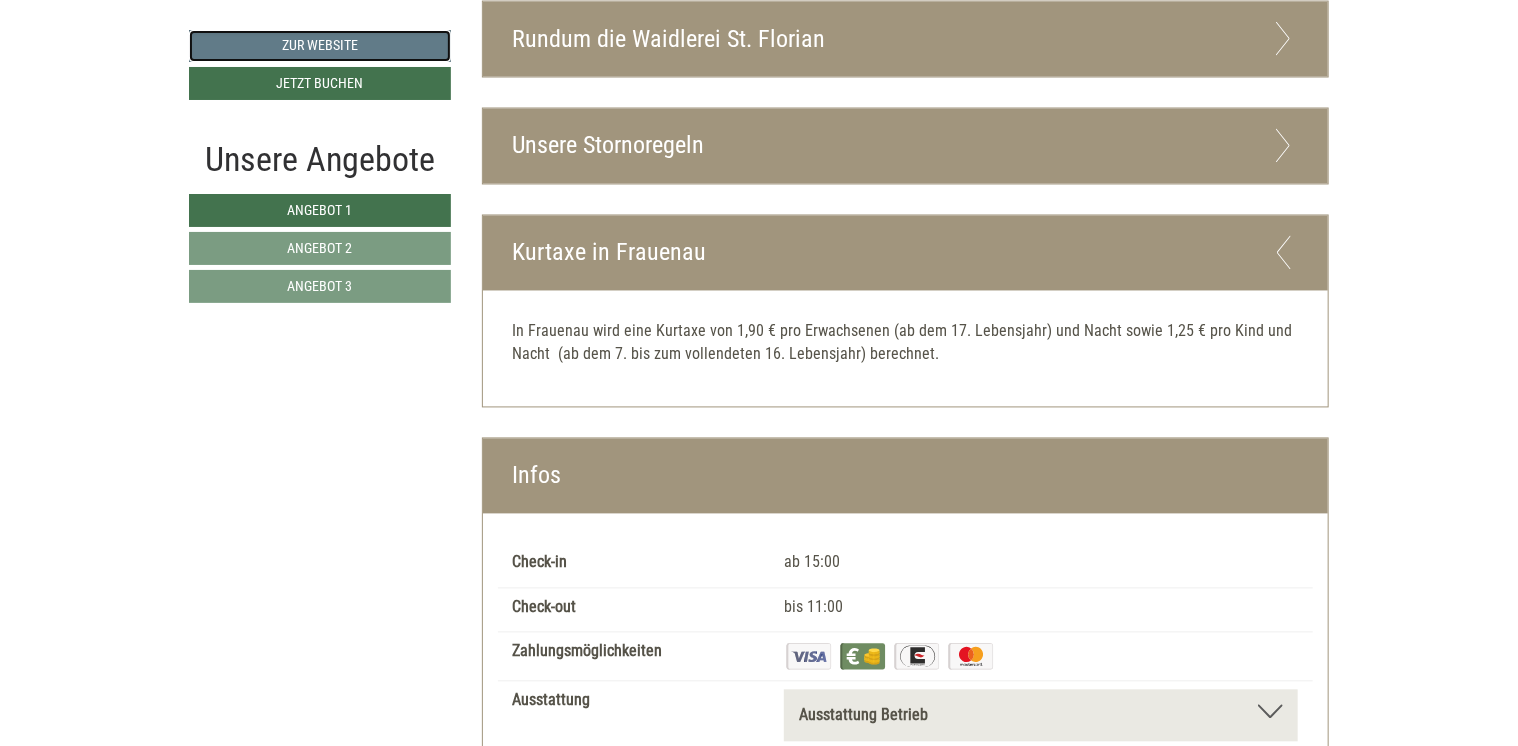 scroll, scrollTop: 5600, scrollLeft: 0, axis: vertical 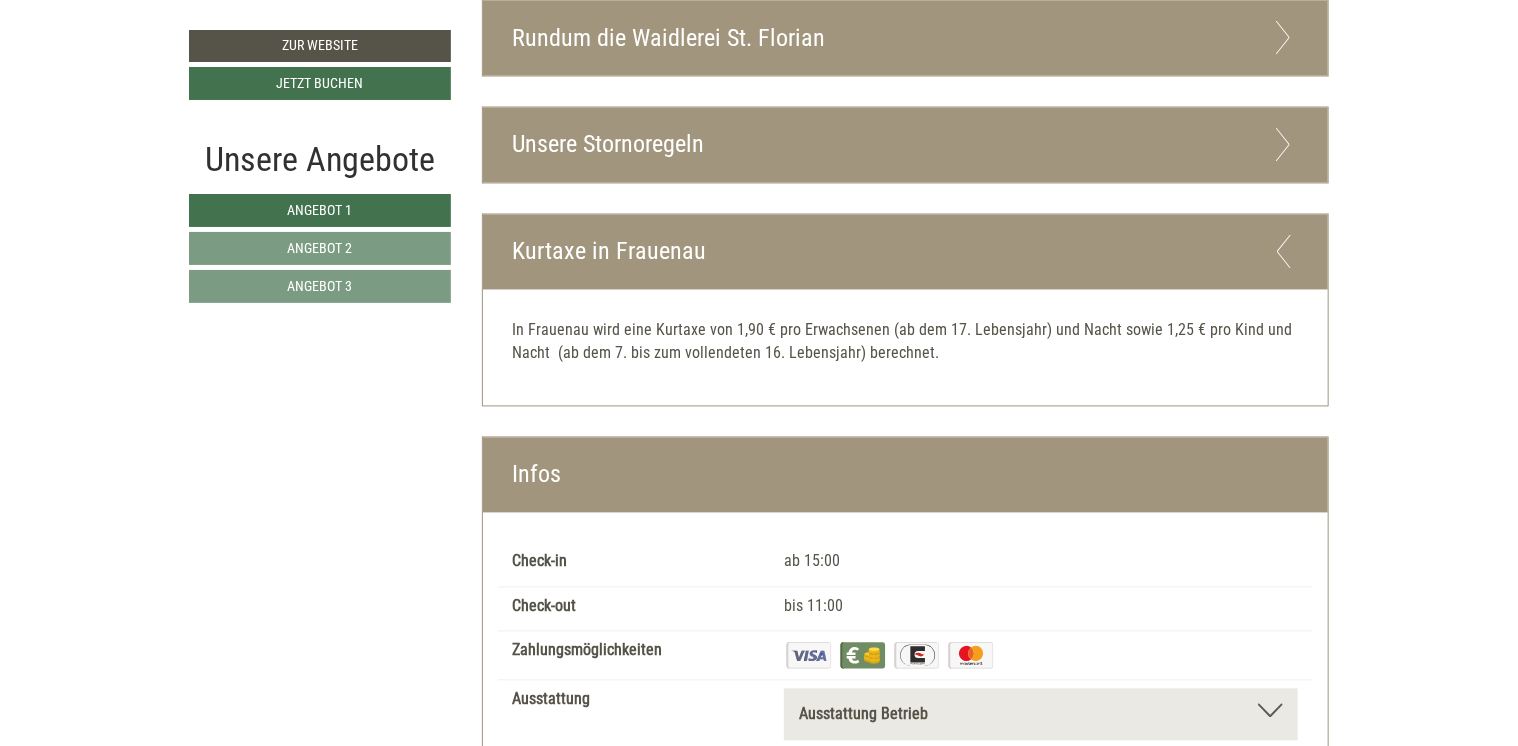 click at bounding box center (1283, 145) 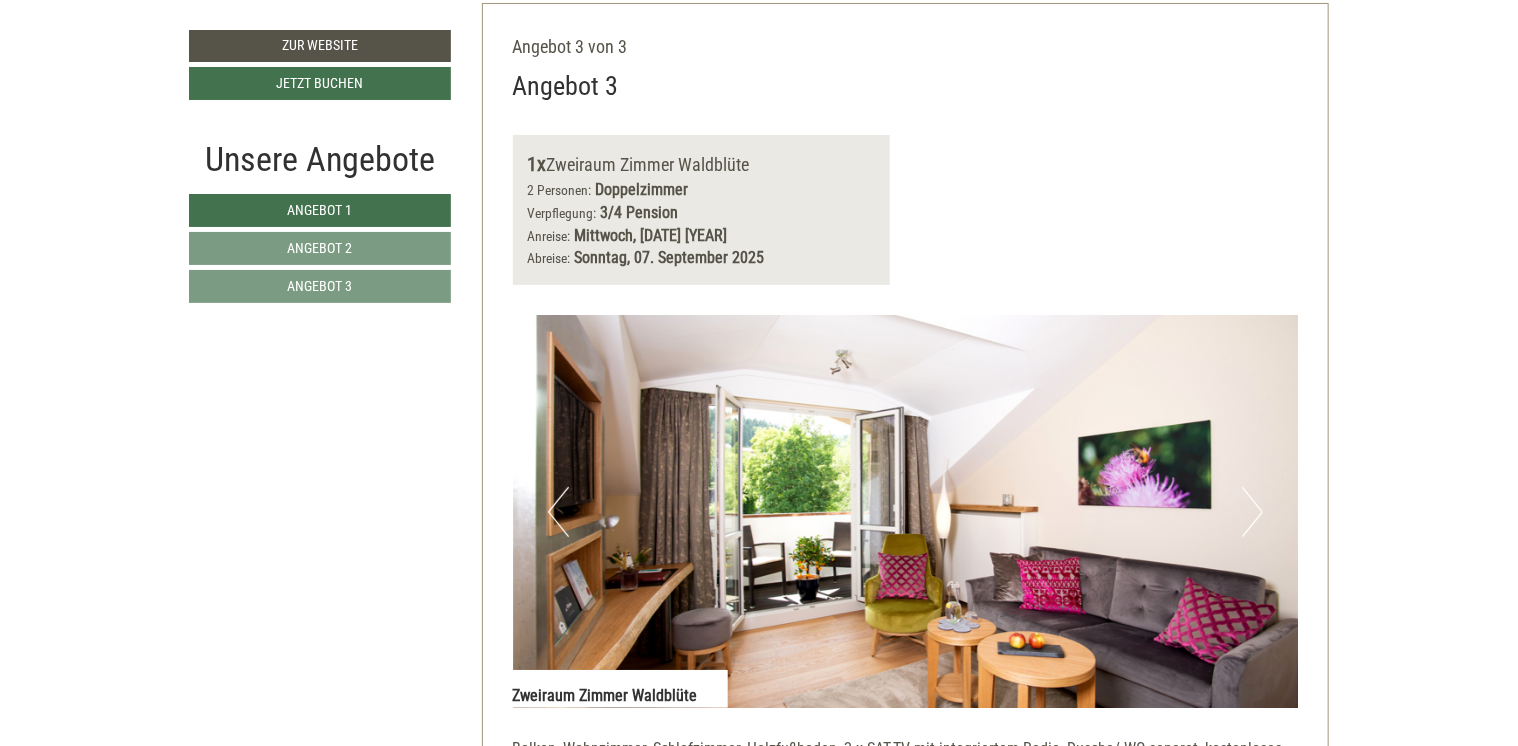 scroll, scrollTop: 3900, scrollLeft: 0, axis: vertical 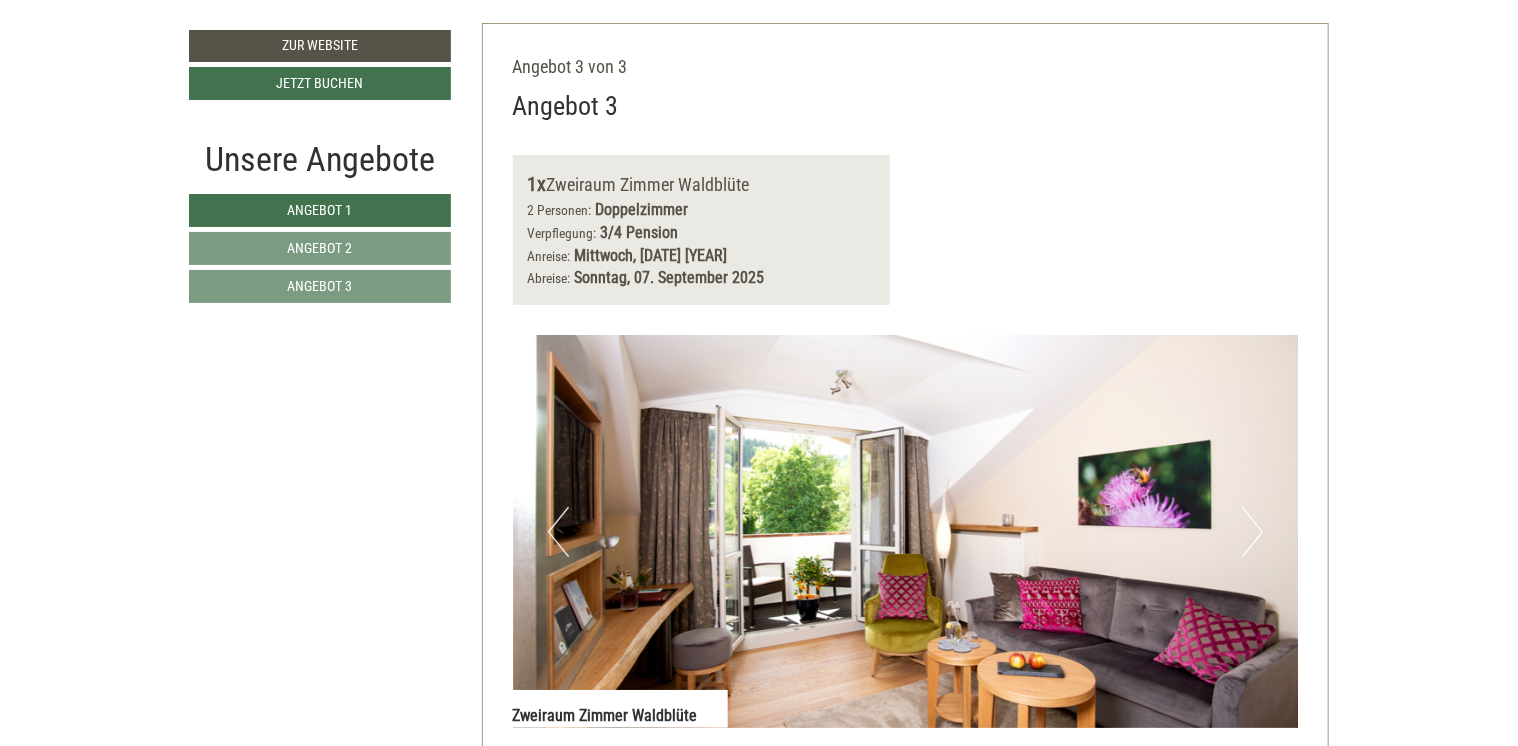 click on "Previous" at bounding box center [558, 532] 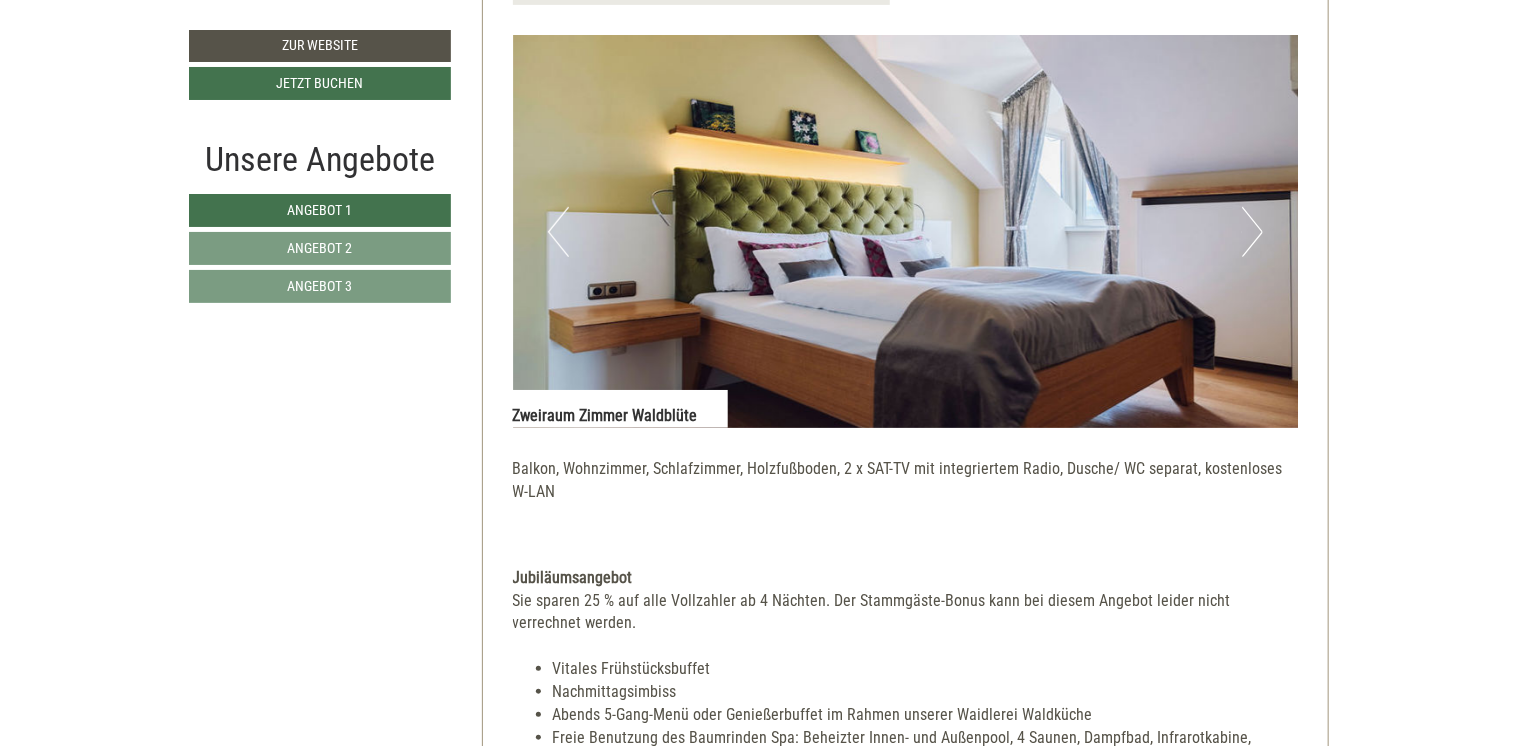 scroll, scrollTop: 4100, scrollLeft: 0, axis: vertical 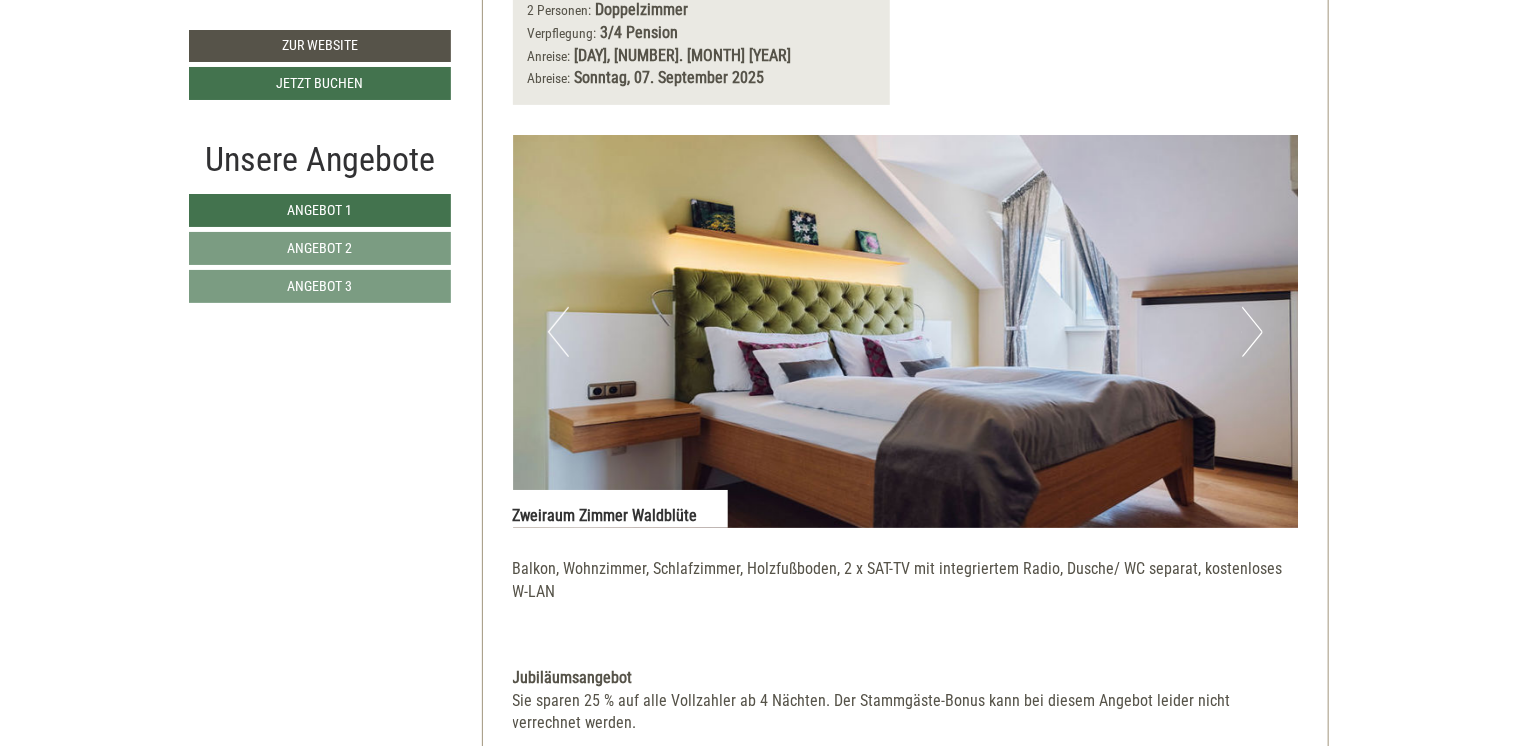 click on "Next" at bounding box center [1252, 332] 